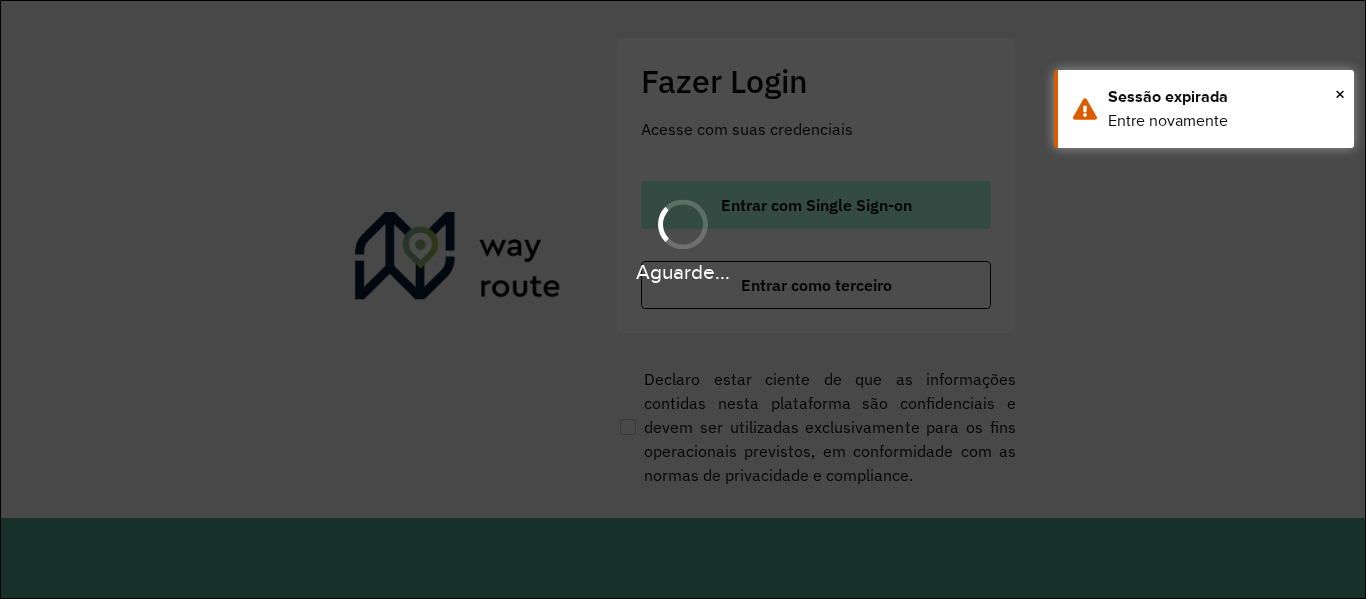 scroll, scrollTop: 0, scrollLeft: 0, axis: both 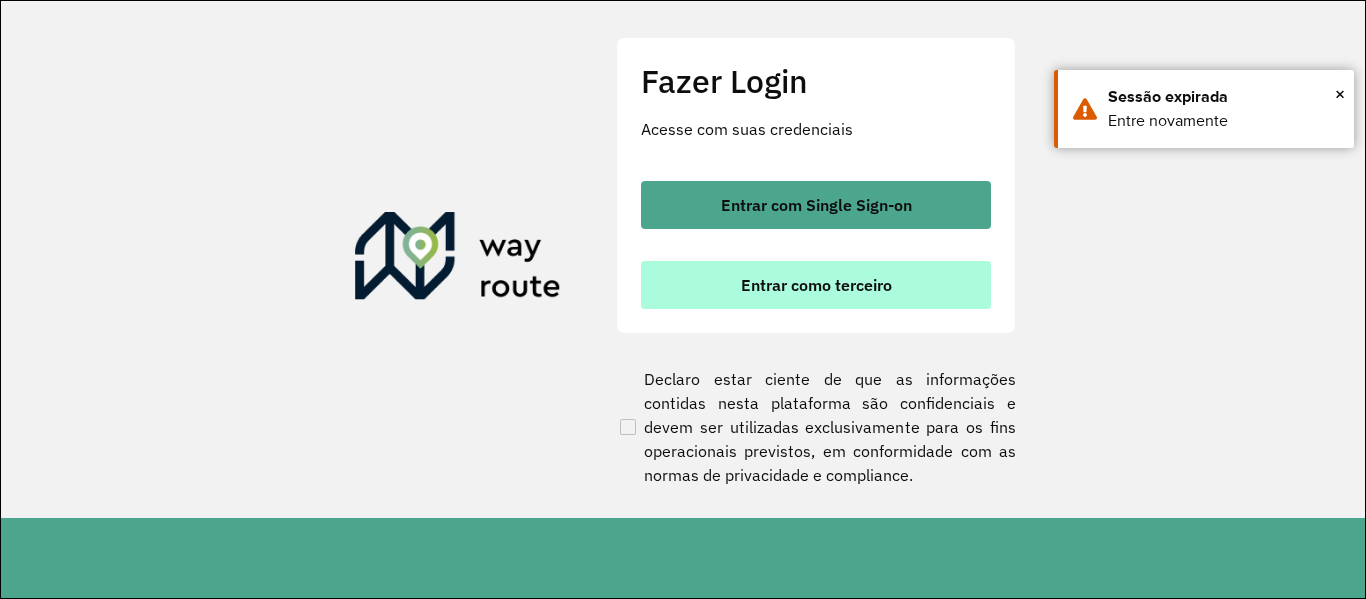 click on "Entrar como terceiro" at bounding box center [816, 285] 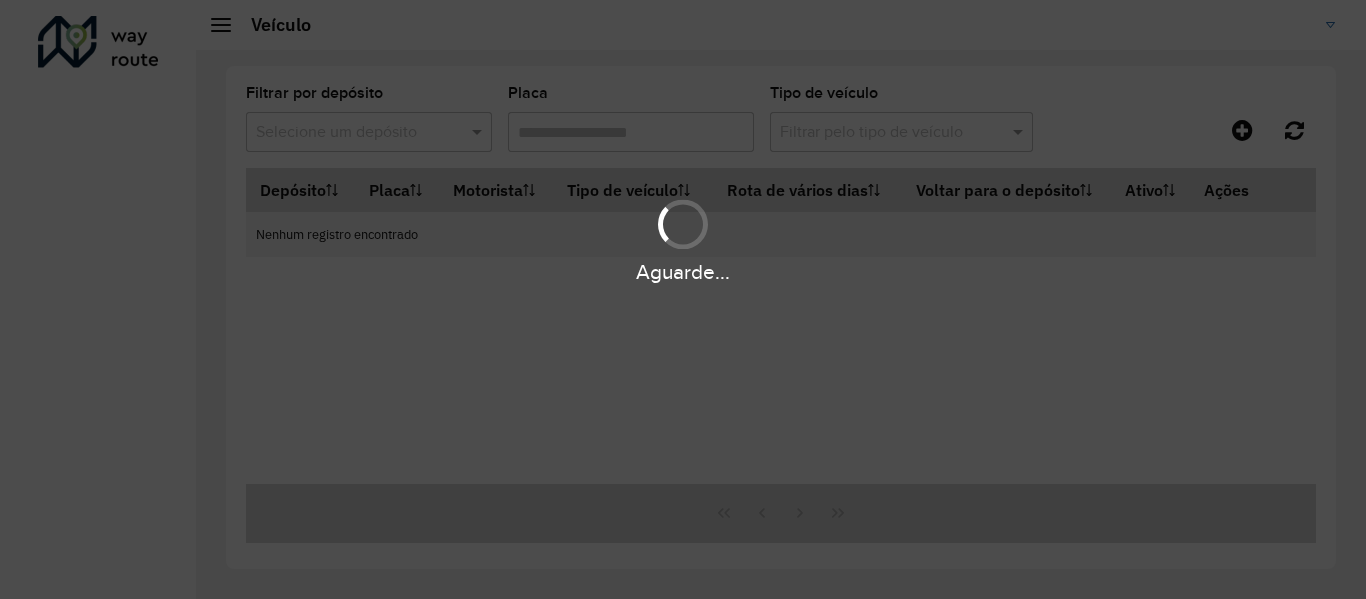 scroll, scrollTop: 0, scrollLeft: 0, axis: both 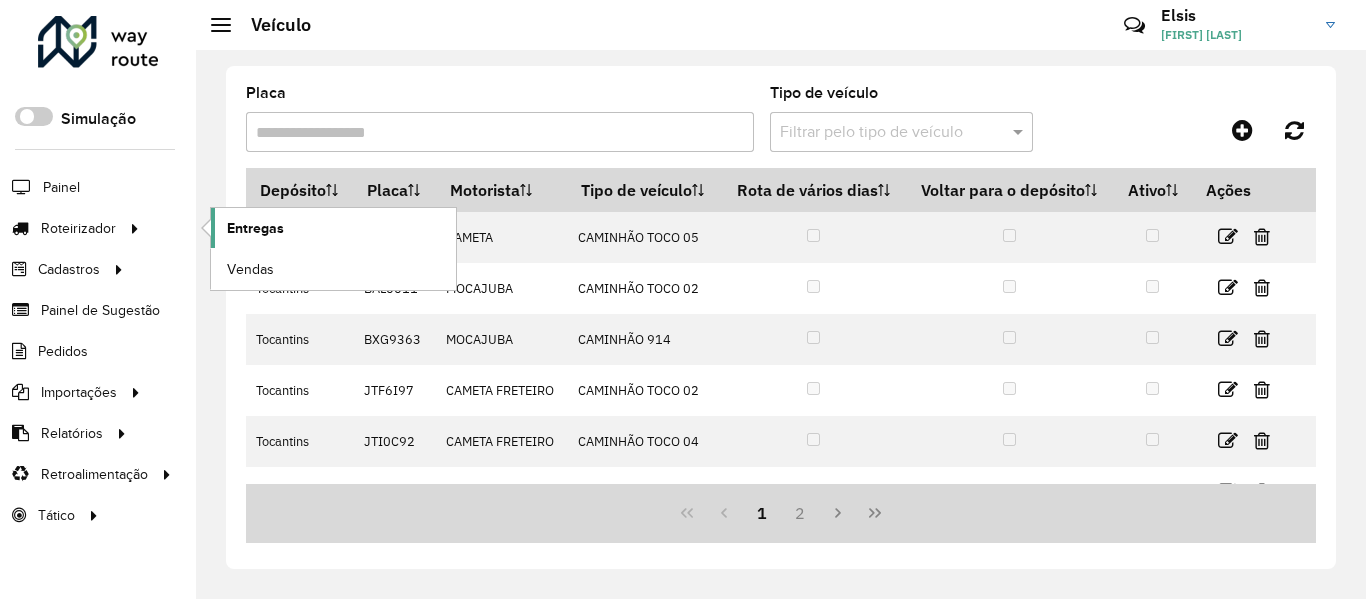 click on "Entregas" 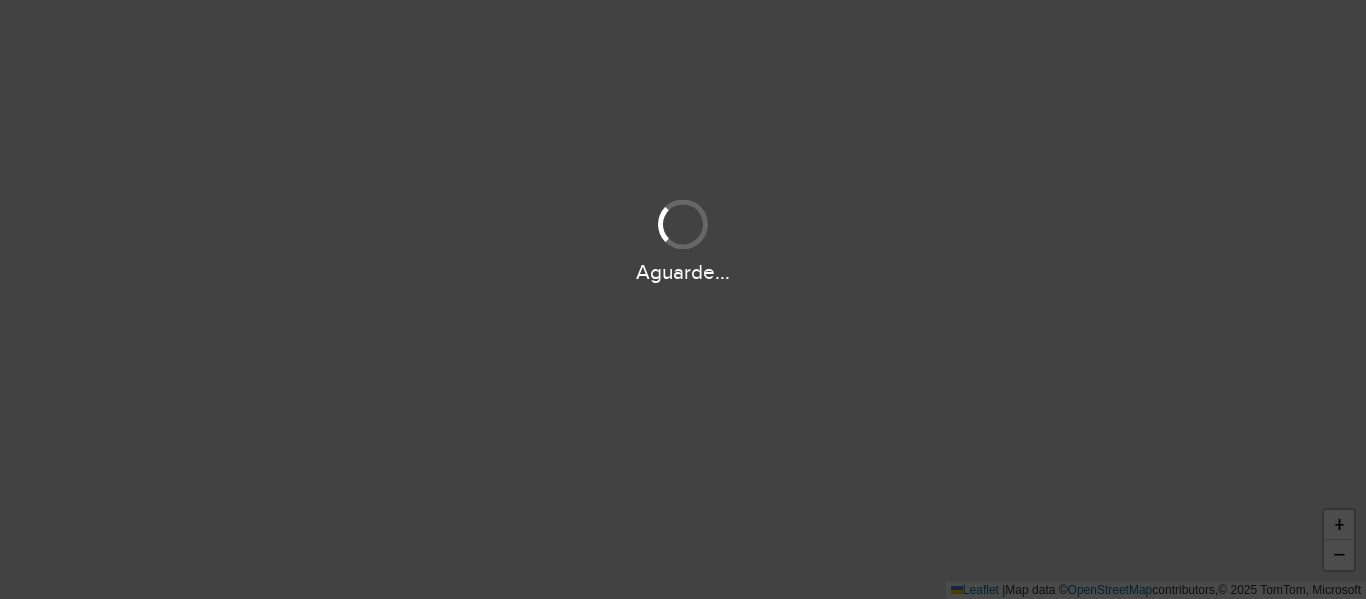 scroll, scrollTop: 0, scrollLeft: 0, axis: both 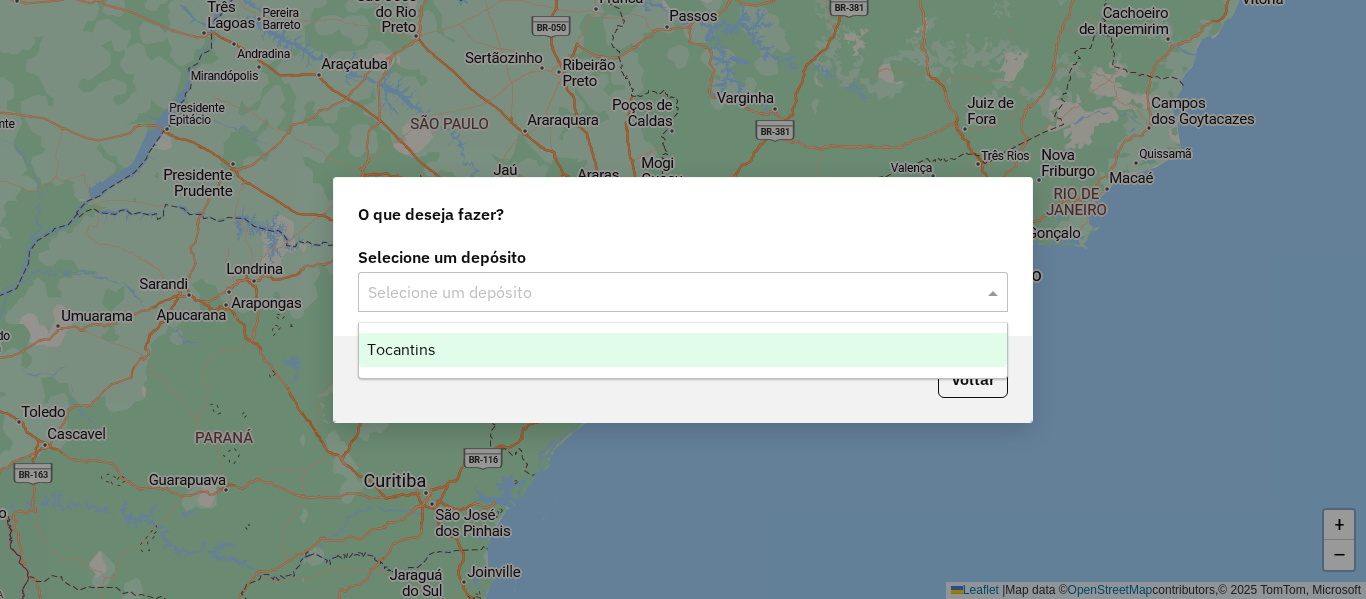 click 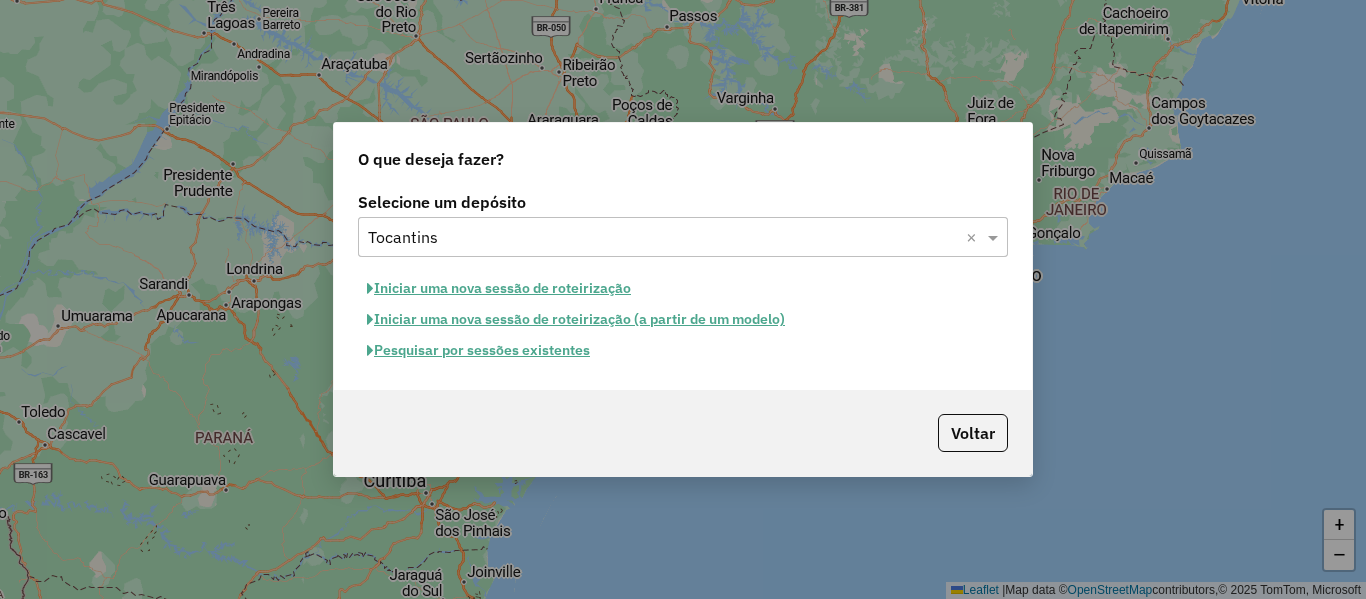 click on "Pesquisar por sessões existentes" 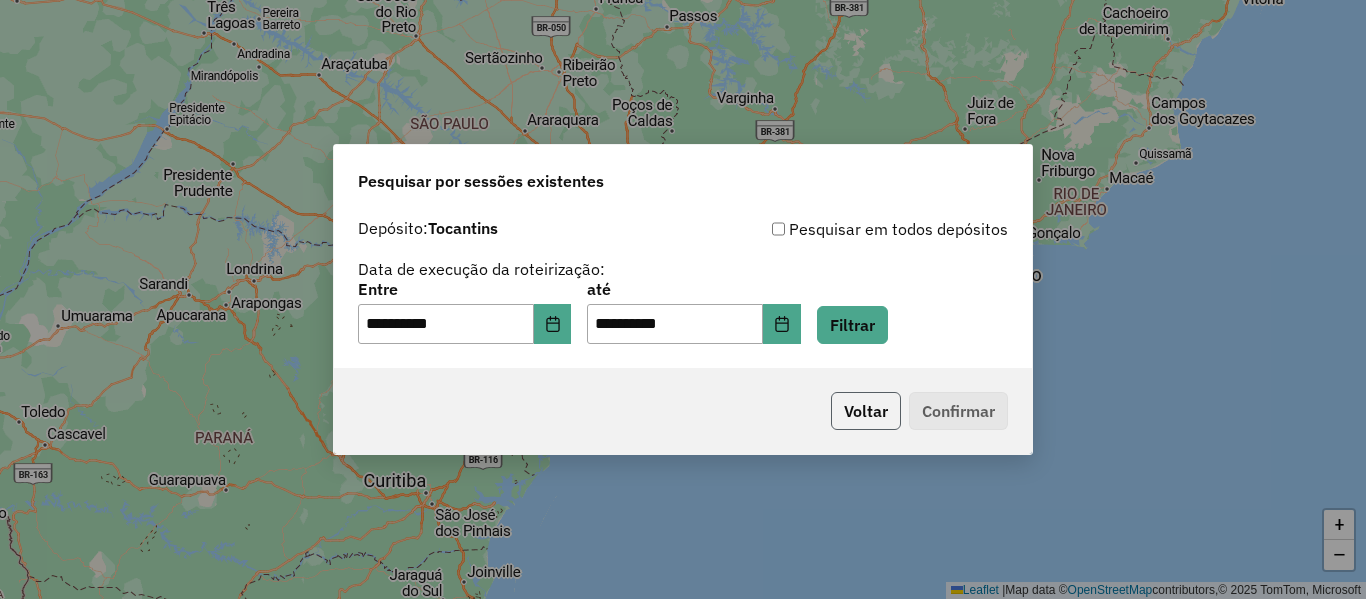 click on "Voltar" 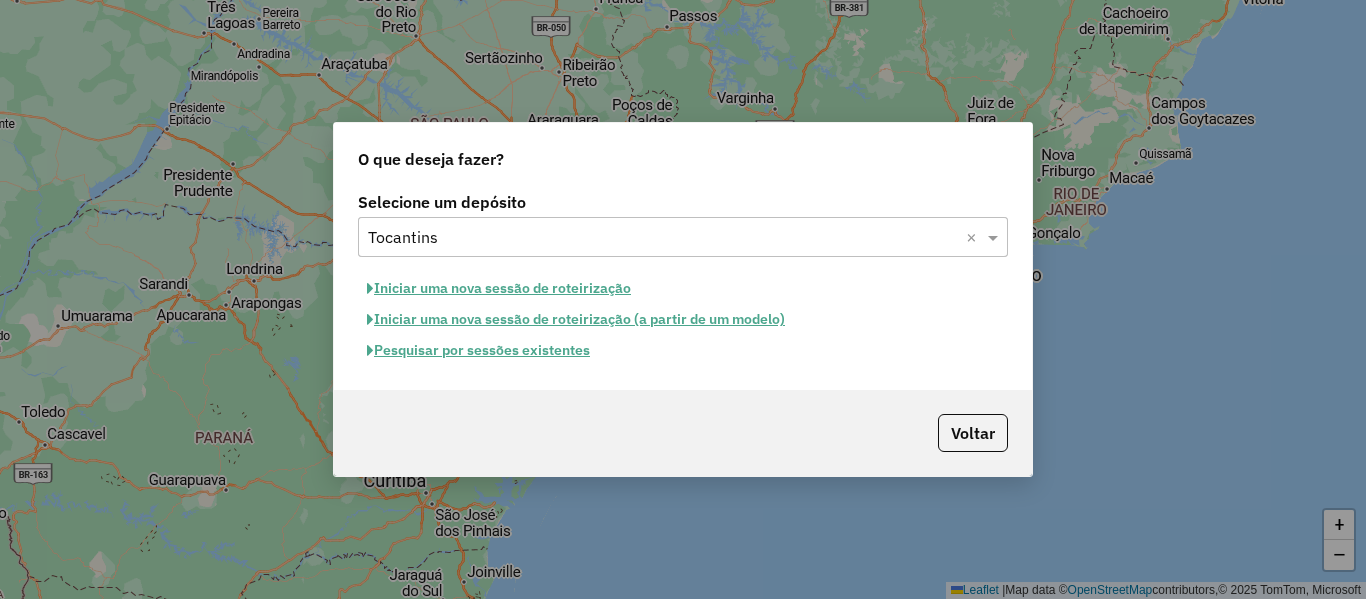 click on "Pesquisar por sessões existentes" 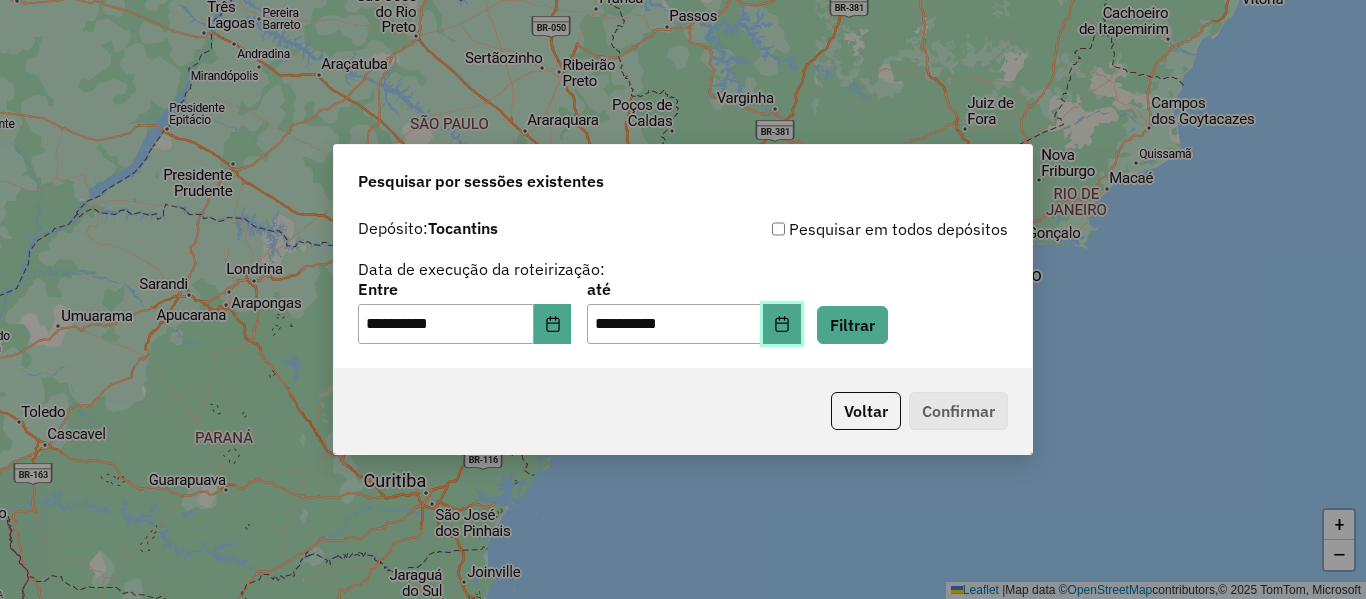 click at bounding box center (782, 324) 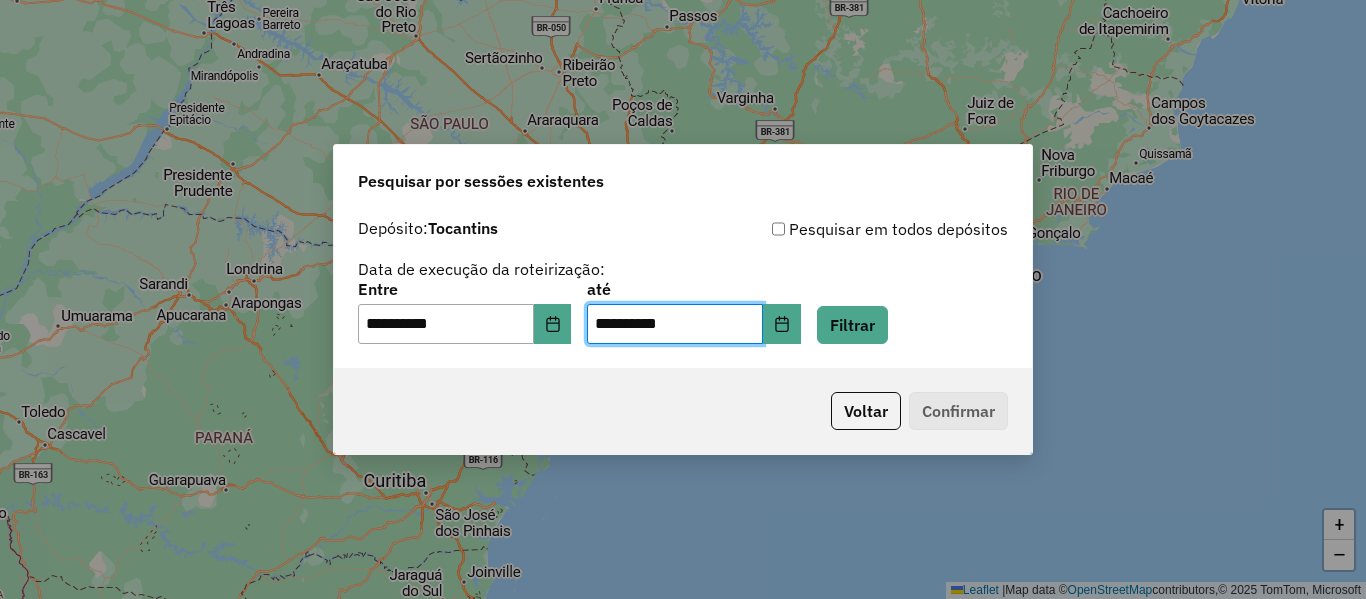 click on "**********" 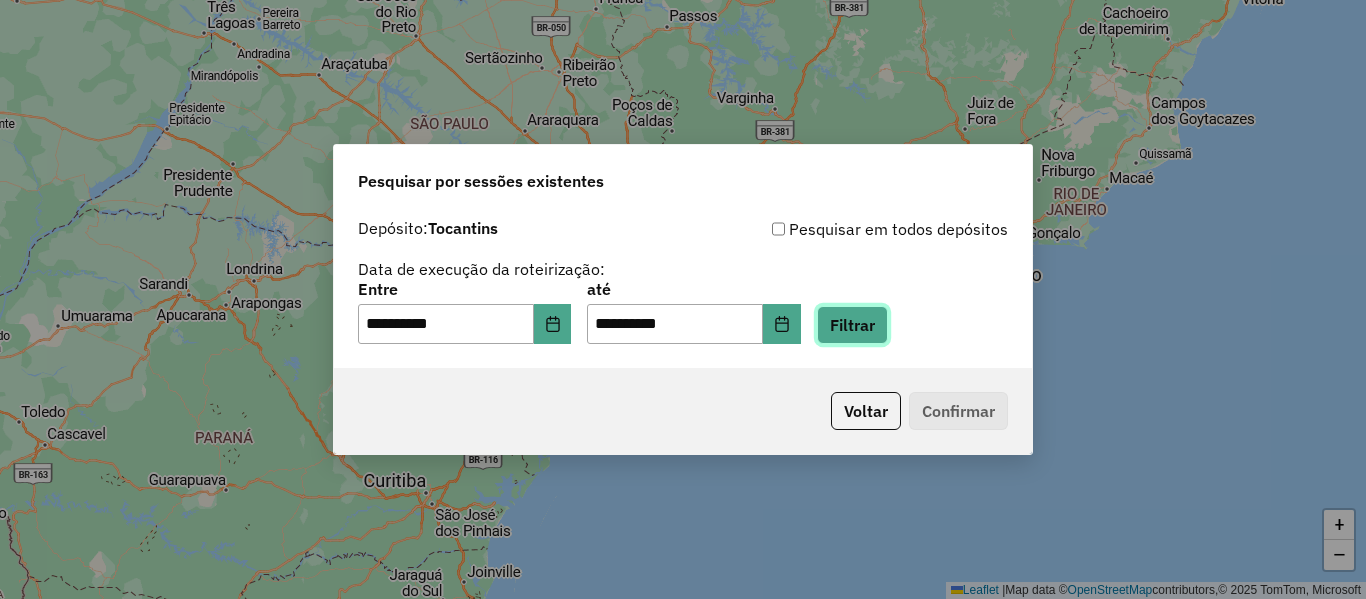 click on "Filtrar" 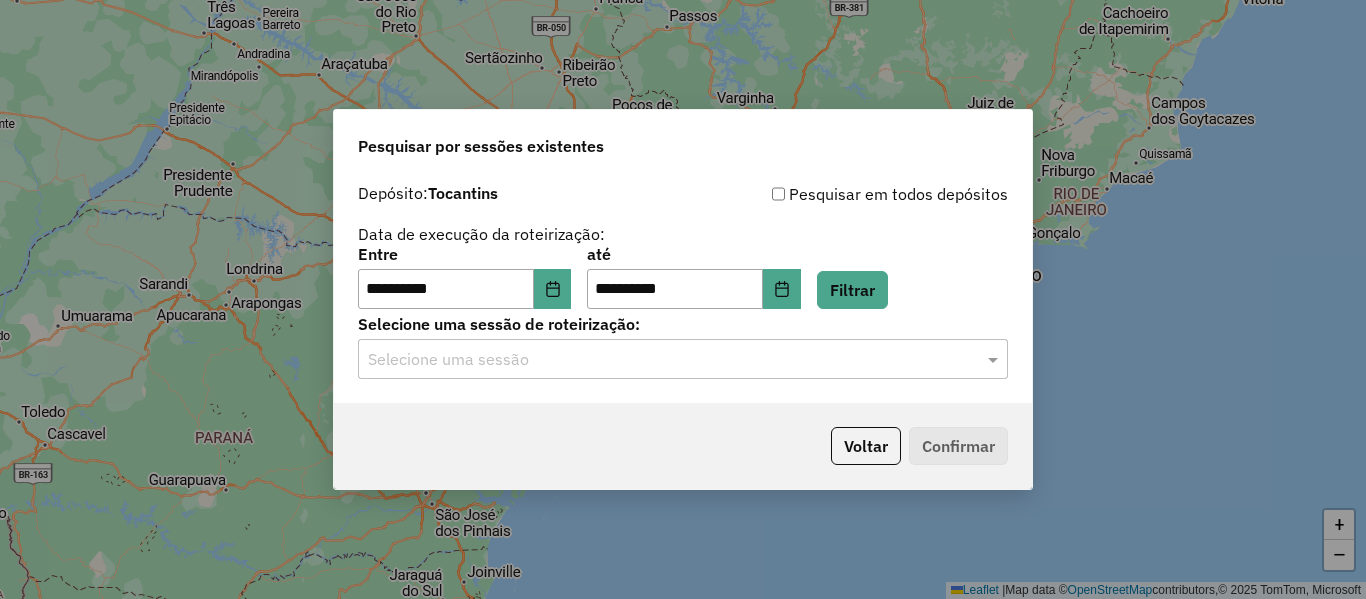 click on "Selecione uma sessão" 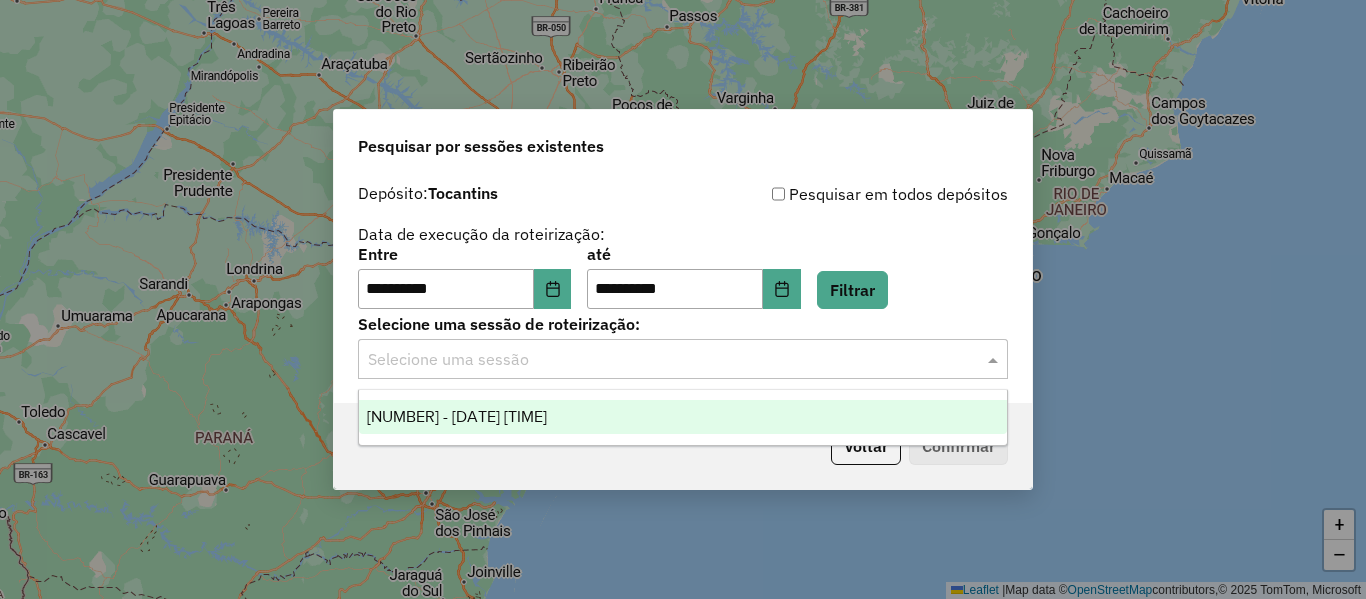 click on "976359 - 08/08/2025 17:05" at bounding box center [683, 417] 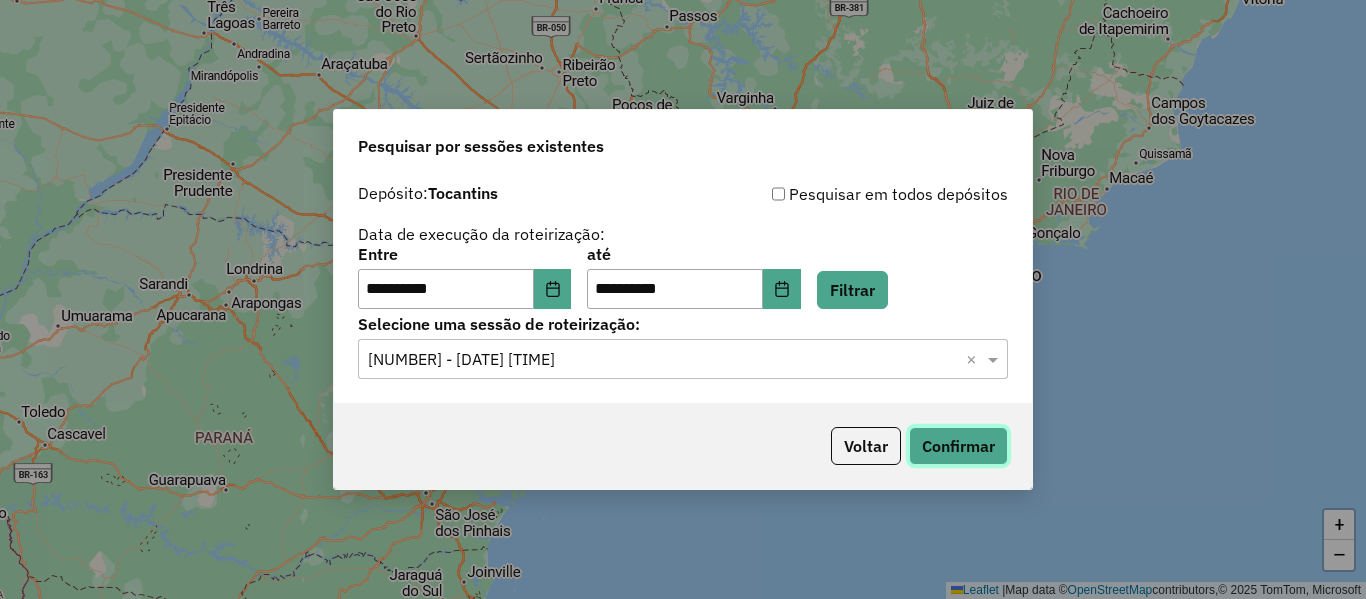 click on "Confirmar" 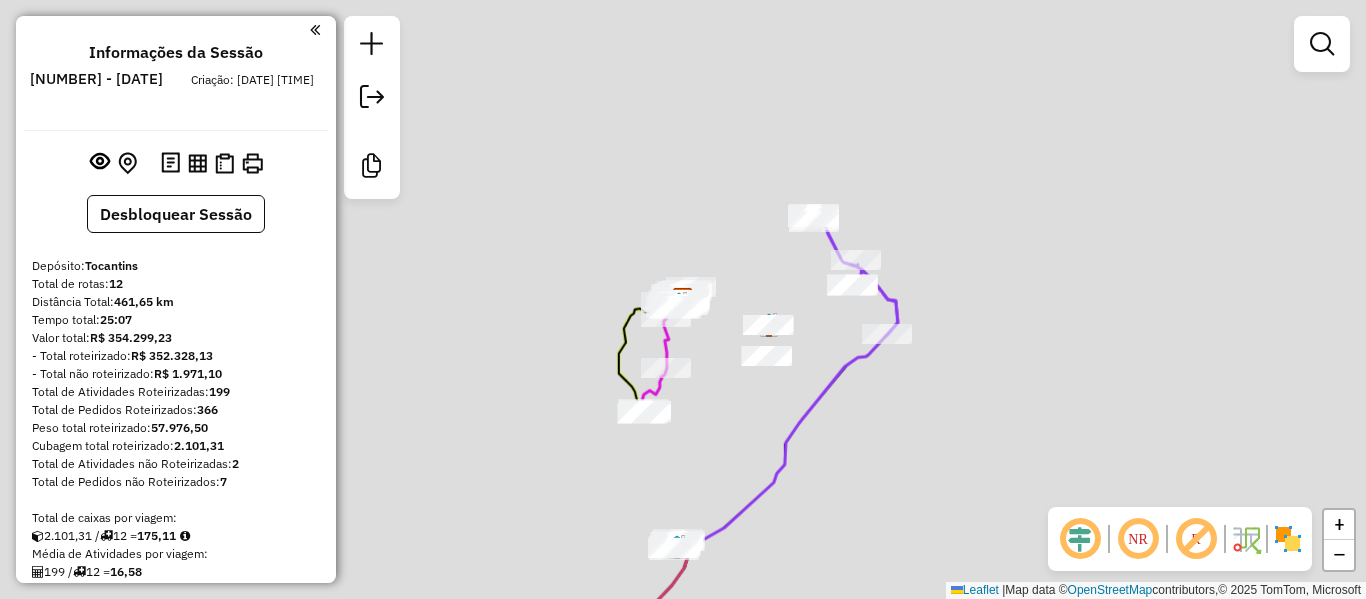 scroll, scrollTop: 0, scrollLeft: 0, axis: both 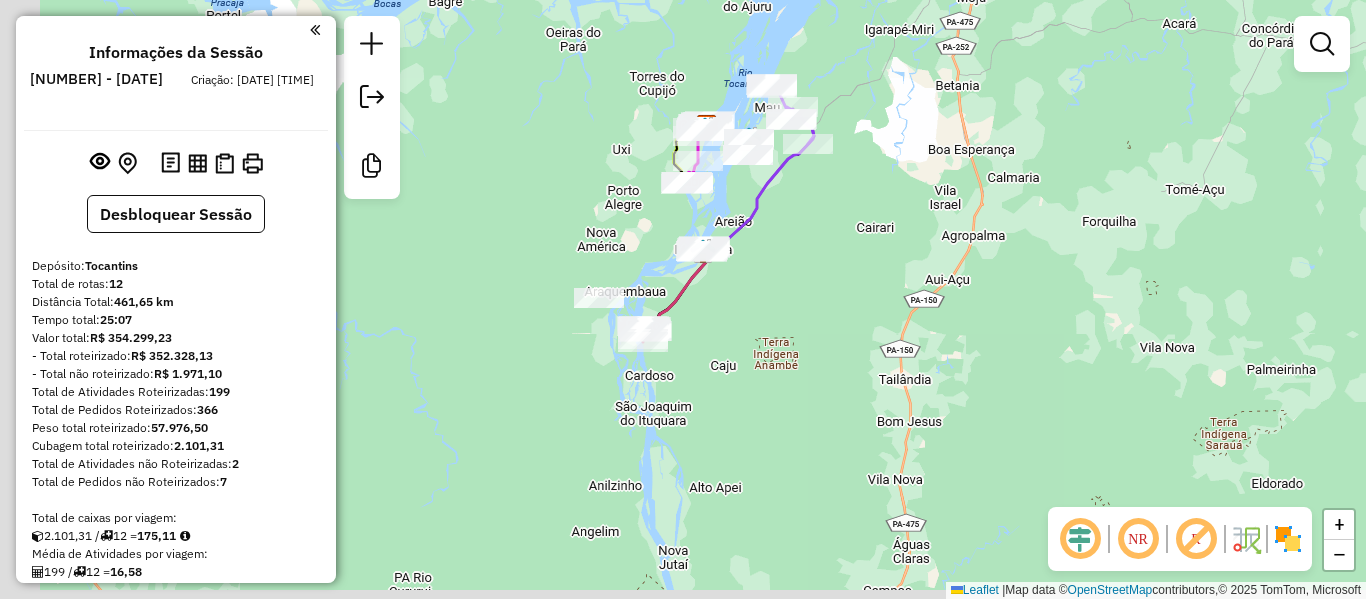 drag, startPoint x: 559, startPoint y: 394, endPoint x: 627, endPoint y: 220, distance: 186.81541 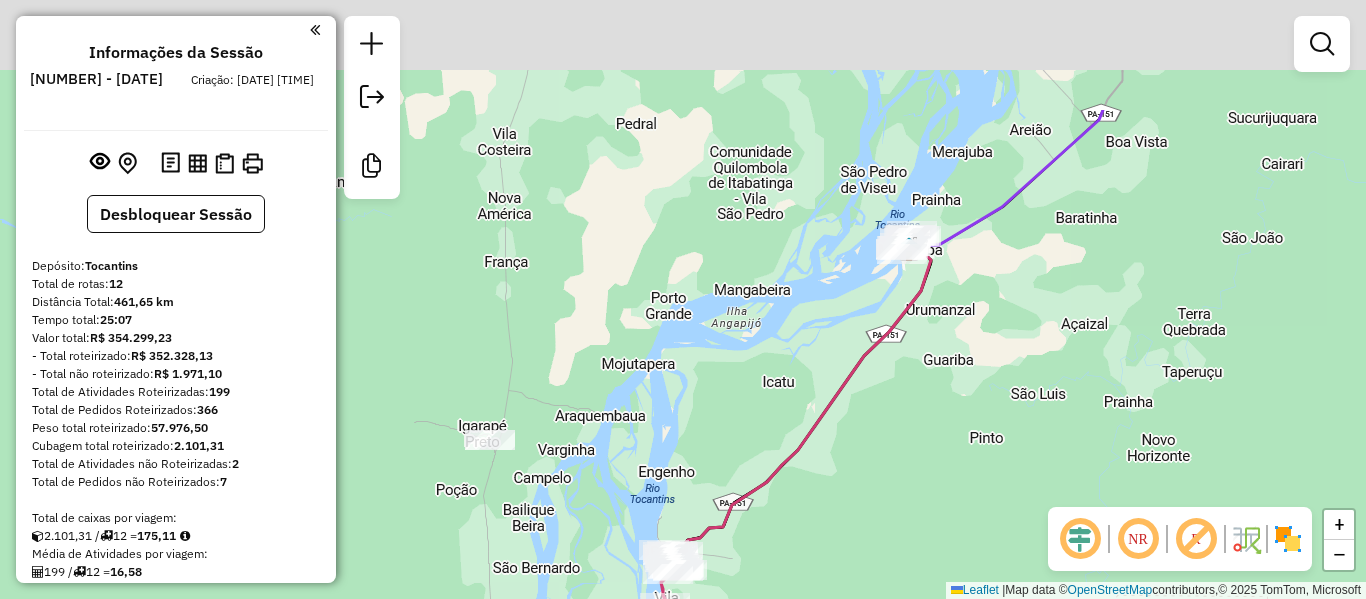 drag, startPoint x: 696, startPoint y: 142, endPoint x: 659, endPoint y: 470, distance: 330.0803 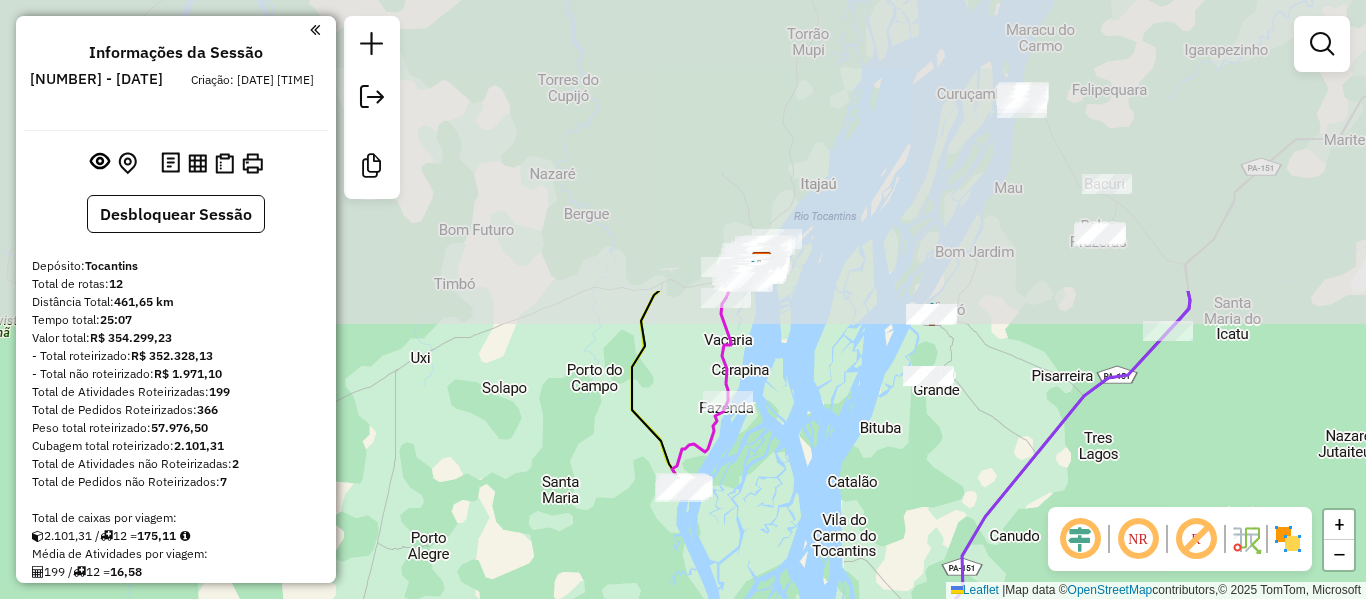 drag, startPoint x: 732, startPoint y: 153, endPoint x: 605, endPoint y: 493, distance: 362.9449 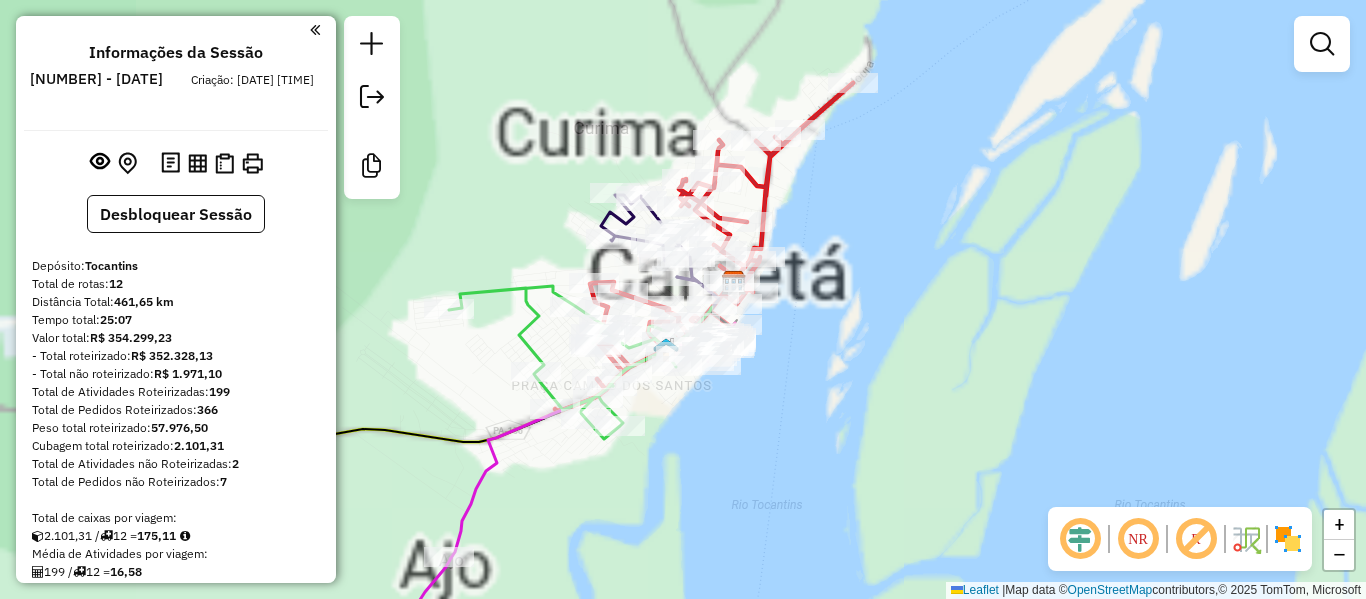 drag, startPoint x: 708, startPoint y: 304, endPoint x: 1048, endPoint y: 277, distance: 341.07037 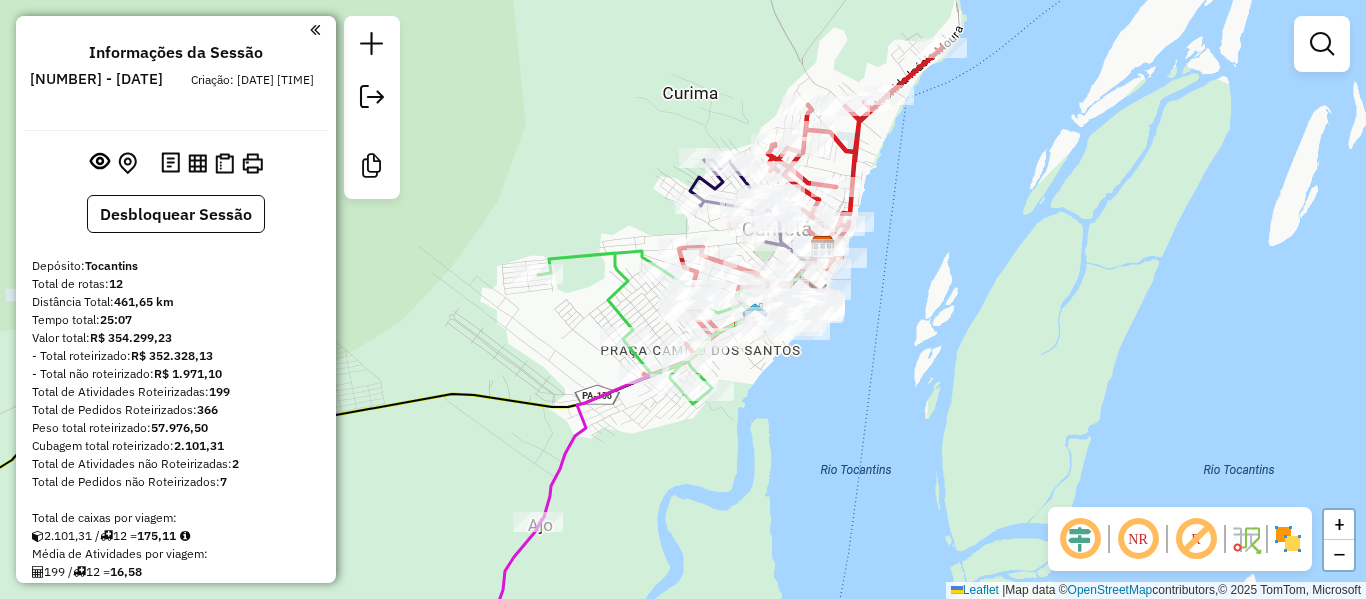 click on "Informações da Sessão [NUMBER] - [DATE]     Criação: [DATE] [TIME]   Desbloquear Sessão   Depósito:  [LOCATION]  Total de rotas:  [NUMBER]  Distância Total:  [NUMBER] km  Tempo total:  [TIME]  Valor total:  R$ [PRICE]  - Total roteirizado:  R$ [PRICE]  - Total não roteirizado:  R$ [PRICE]  Total de Atividades Roteirizadas:  [NUMBER]  Total de Pedidos Roteirizados:  [NUMBER]  Peso total roteirizado:  [NUMBER]  Cubagem total roteirizado:  [NUMBER]  Total de Atividades não Roteirizadas:  [NUMBER]  Total de Pedidos não Roteirizados:  [NUMBER] Total de caixas por viagem:  [NUMBER] /   [NUMBER] =  [NUMBER] Média de Atividades por viagem: [NUMBER] /   [NUMBER] =  [NUMBER] Ocupação média da frota:  [PERCENTAGE]%   Rotas improdutivas:  [NUMBER]  Rotas vários dias:  [NUMBER]  Clientes Priorizados NR:  [NUMBER] Rotas  Recargas: [NUMBER]   Ver rotas   Ver veículos   1 -       [PLATE]   | [NEIGHBORHOOD], [NEIGHBORHOOD]  [DISTANCE] KM   [PERCENTAGE]%  /  [NUMBER]   [PERCENTAGE]%     =  [NUMBER] KM   [TIME]   2 -       [PLATE]   | [NEIGHBORHOOD], [NEIGHBORHOOD]  [DISTANCE] KM   [PERCENTAGE]%  /  [NUMBER]   [PERCENTAGE]%     =  [NUMBER] KM   [TIME]" at bounding box center (176, 299) 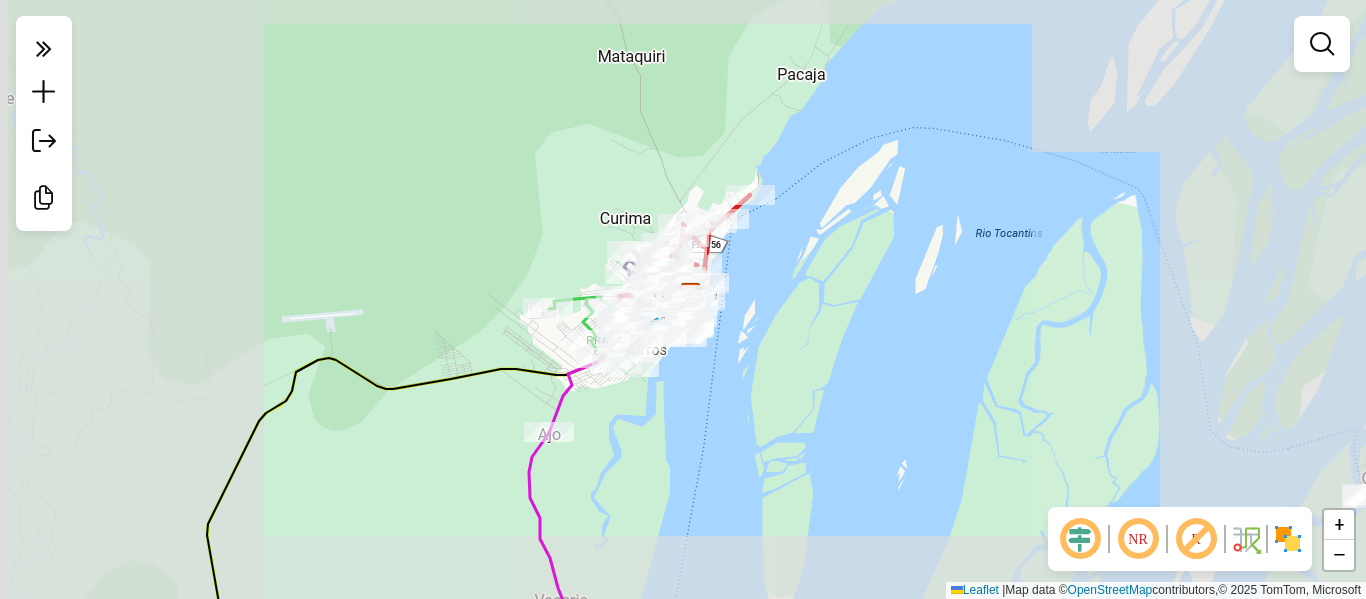 drag, startPoint x: 639, startPoint y: 460, endPoint x: 748, endPoint y: 347, distance: 157.00319 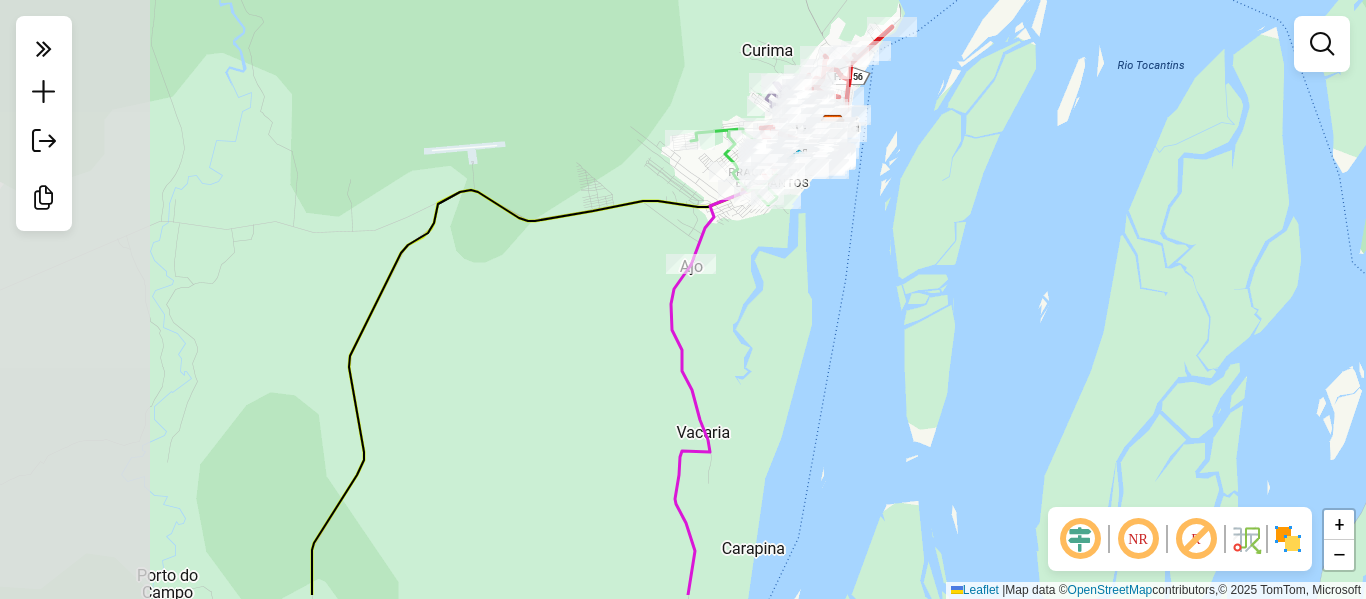 drag, startPoint x: 801, startPoint y: 263, endPoint x: 812, endPoint y: 264, distance: 11.045361 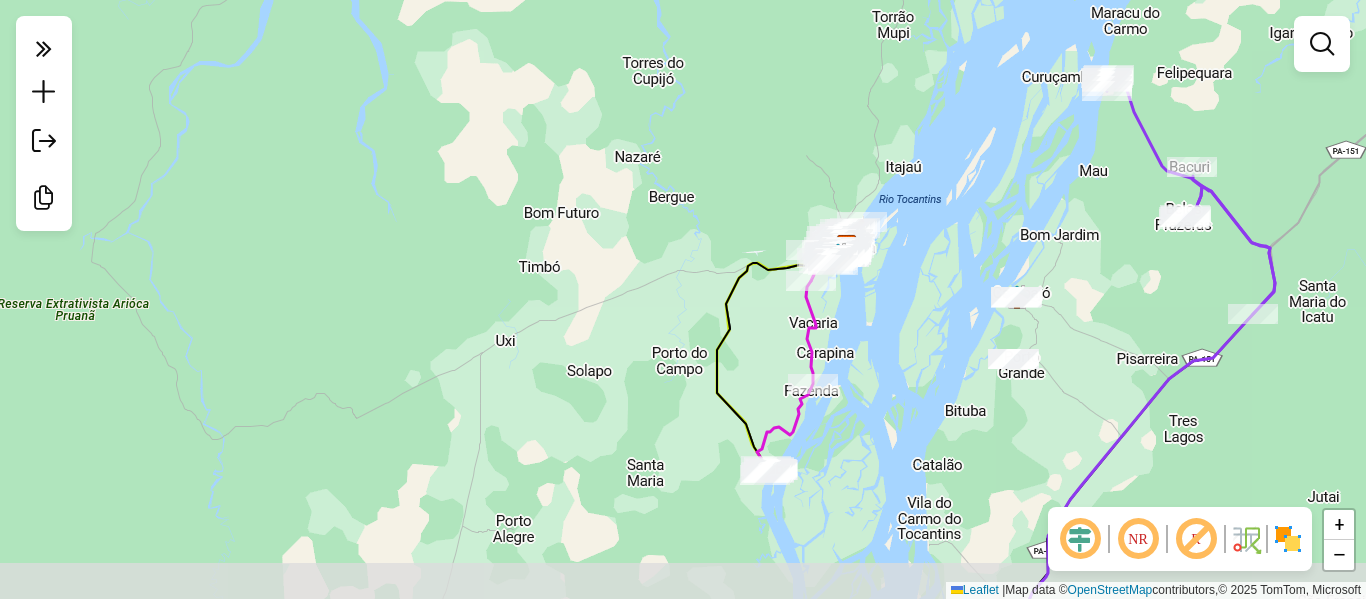 drag, startPoint x: 913, startPoint y: 295, endPoint x: 924, endPoint y: 240, distance: 56.089214 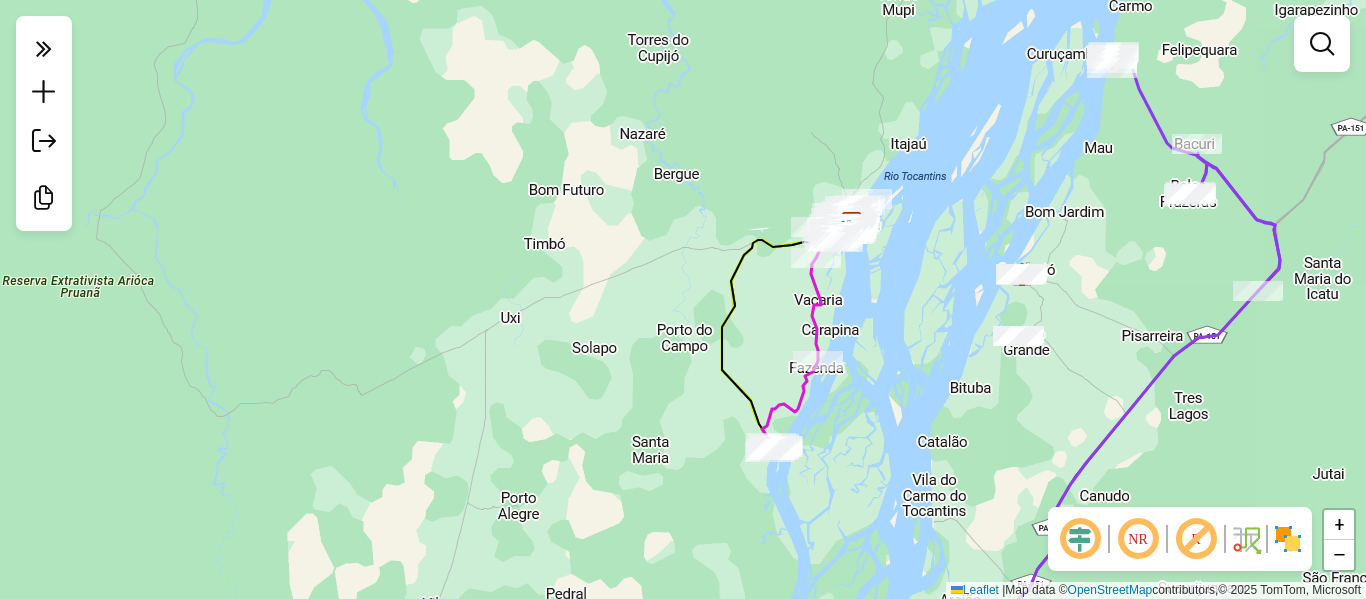 drag, startPoint x: 900, startPoint y: 263, endPoint x: 890, endPoint y: 308, distance: 46.09772 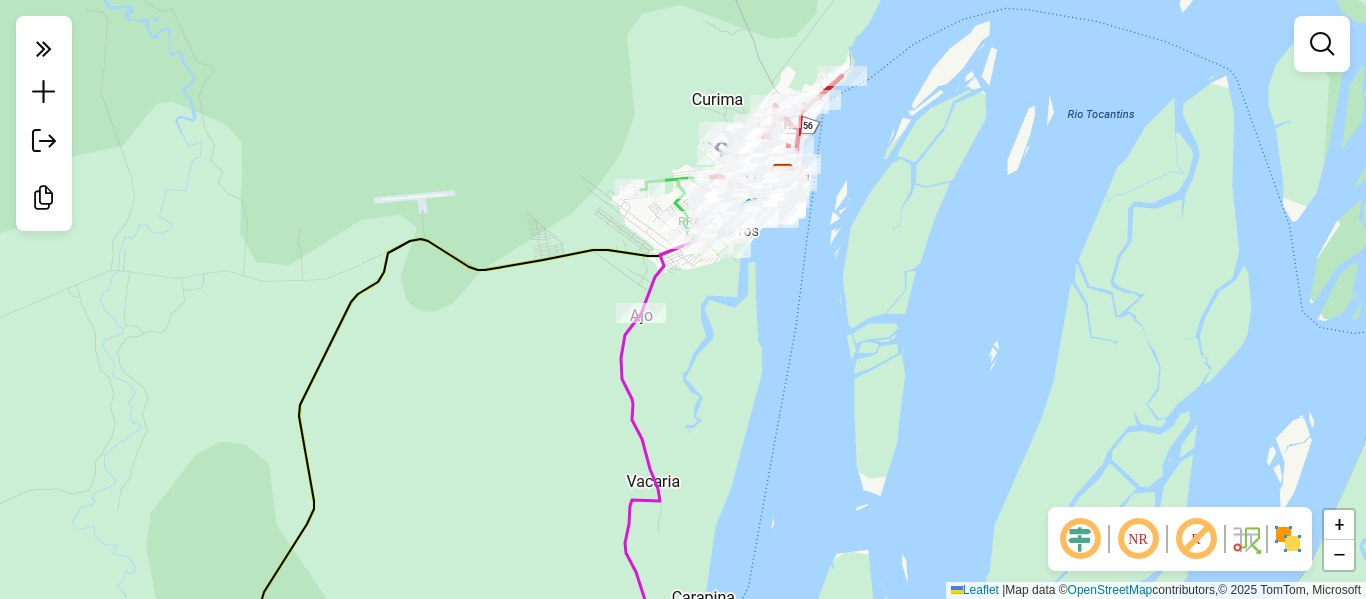 drag, startPoint x: 828, startPoint y: 233, endPoint x: 815, endPoint y: 323, distance: 90.934044 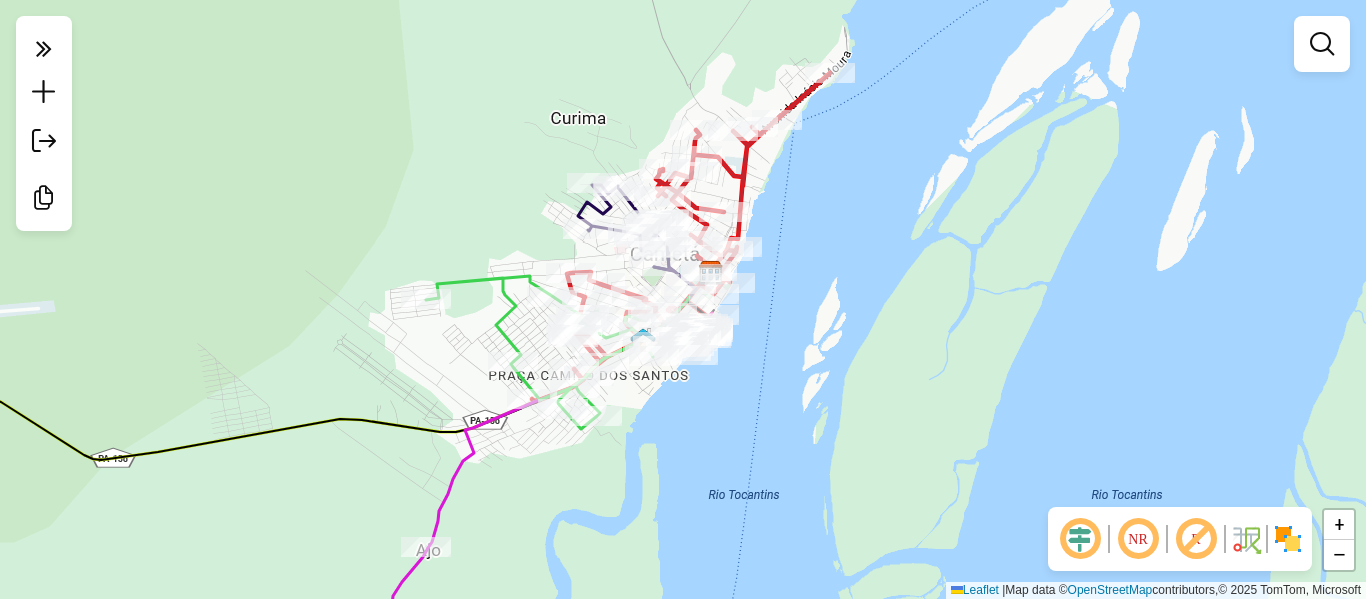 drag, startPoint x: 842, startPoint y: 200, endPoint x: 816, endPoint y: 254, distance: 59.933296 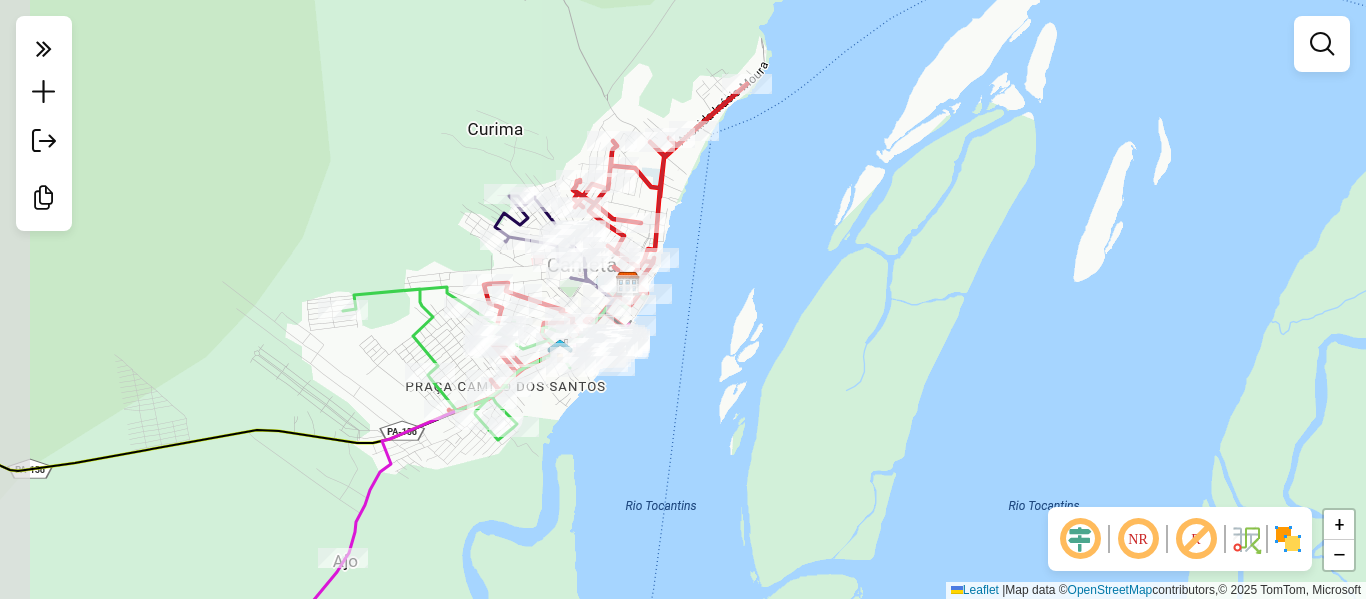 drag, startPoint x: 705, startPoint y: 268, endPoint x: 804, endPoint y: 201, distance: 119.54079 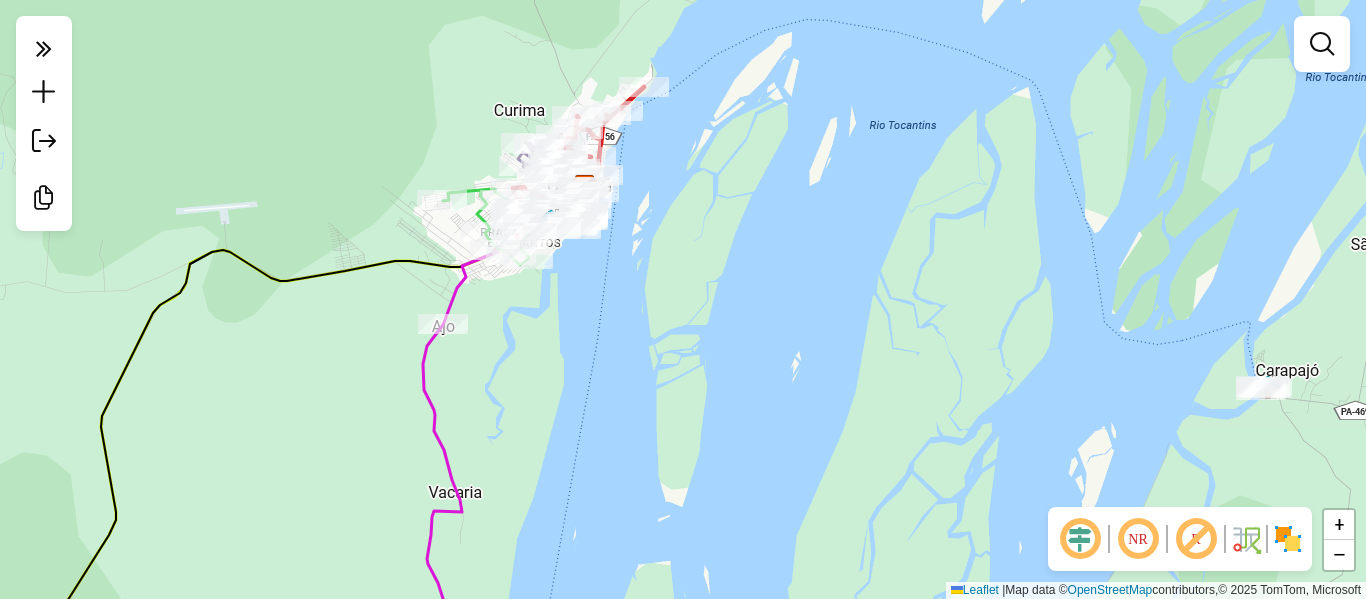 drag, startPoint x: 721, startPoint y: 257, endPoint x: 837, endPoint y: 221, distance: 121.45781 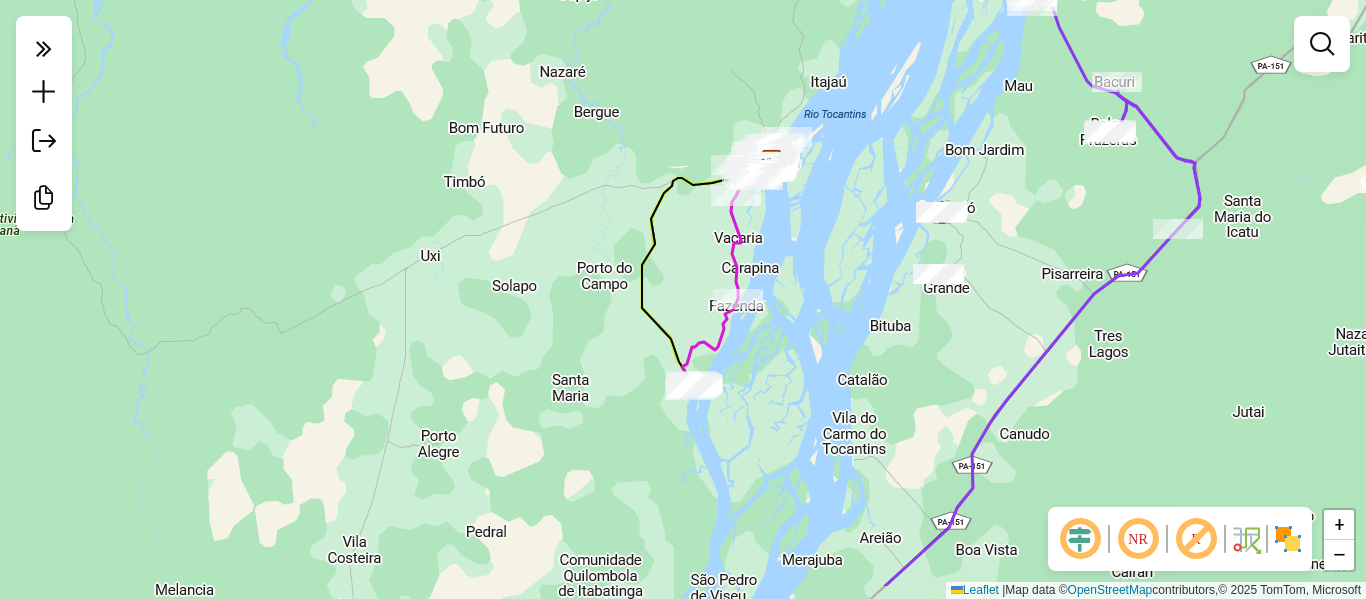 drag, startPoint x: 695, startPoint y: 320, endPoint x: 714, endPoint y: 247, distance: 75.43209 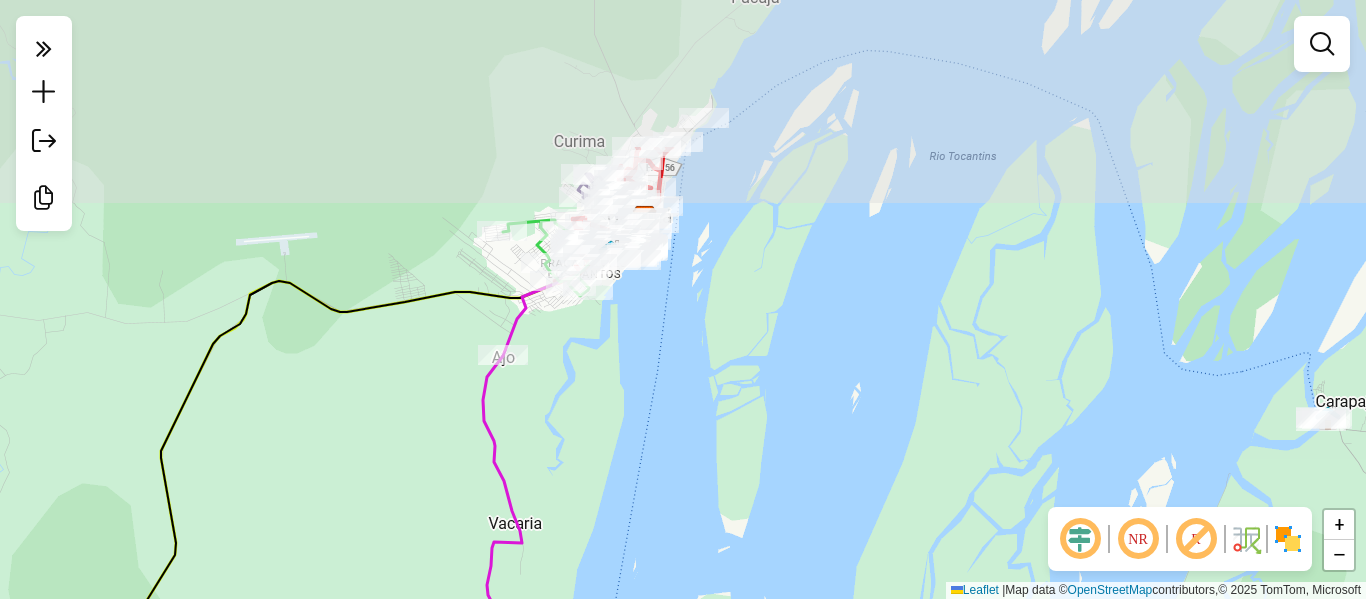 drag, startPoint x: 751, startPoint y: 165, endPoint x: 742, endPoint y: 374, distance: 209.1937 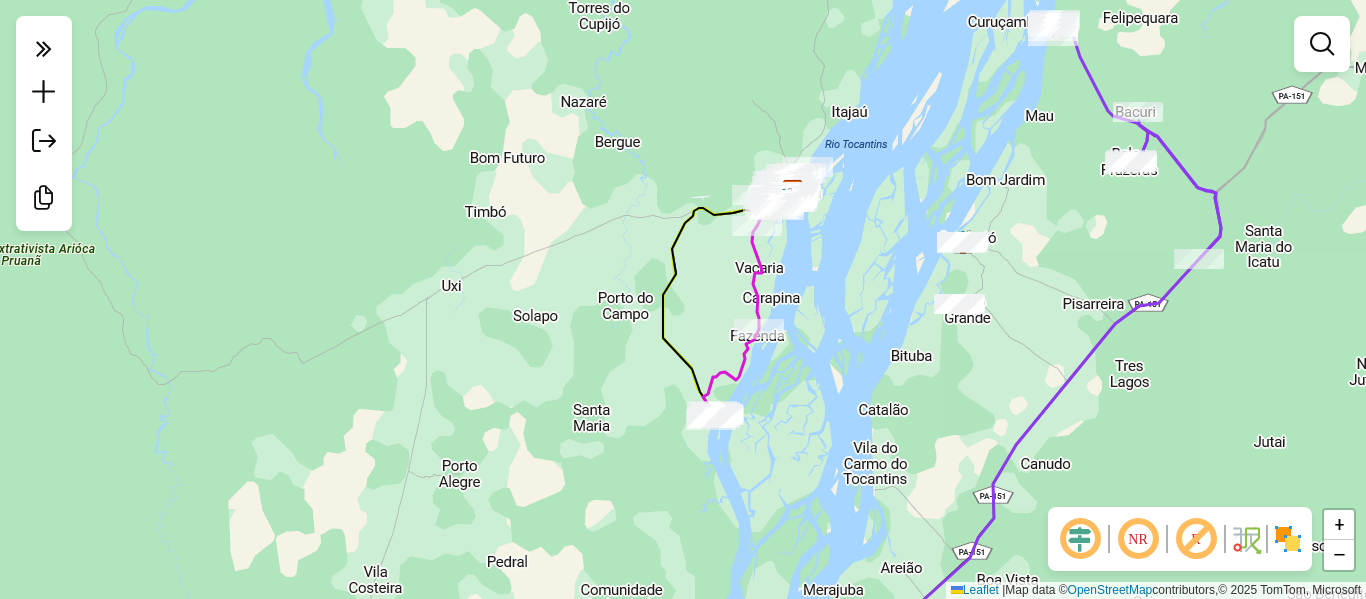 drag, startPoint x: 883, startPoint y: 115, endPoint x: 818, endPoint y: 162, distance: 80.21222 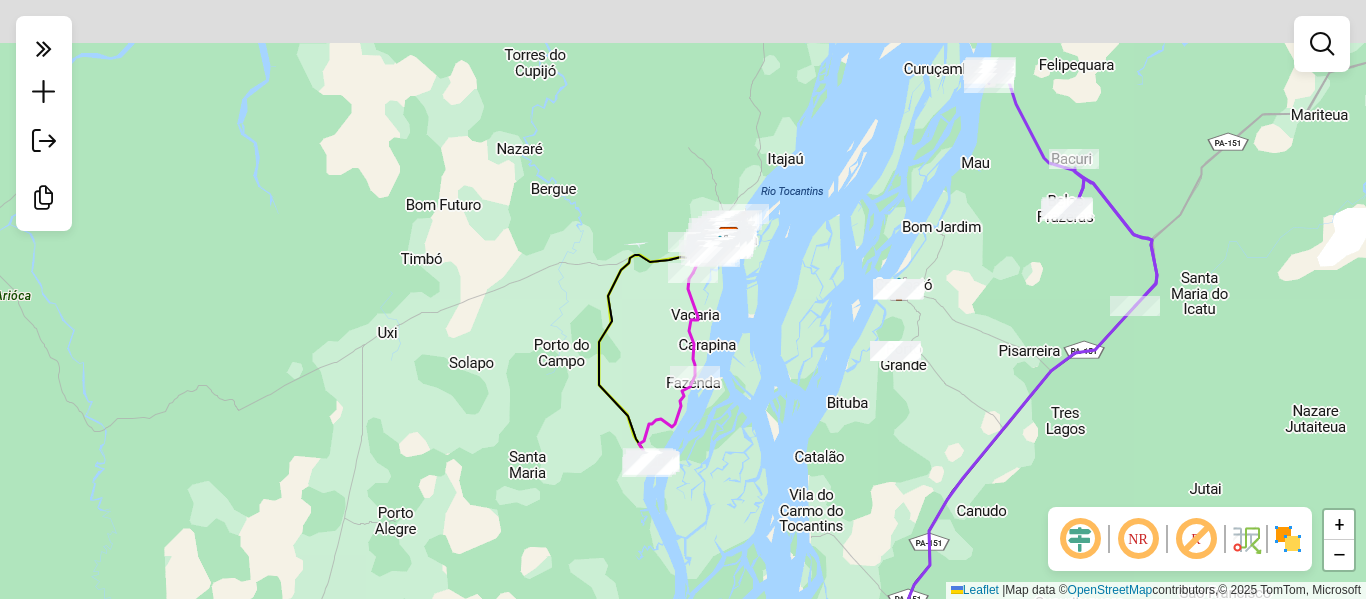 click on "Janela de atendimento Grade de atendimento Capacidade Transportadoras Veículos Cliente Pedidos  Rotas Selecione os dias de semana para filtrar as janelas de atendimento  Seg   Ter   Qua   Qui   Sex   Sáb   Dom  Informe o período da janela de atendimento: De: Até:  Filtrar exatamente a janela do cliente  Considerar janela de atendimento padrão  Selecione os dias de semana para filtrar as grades de atendimento  Seg   Ter   Qua   Qui   Sex   Sáb   Dom   Considerar clientes sem dia de atendimento cadastrado  Clientes fora do dia de atendimento selecionado Filtrar as atividades entre os valores definidos abaixo:  Peso mínimo:   Peso máximo:   Cubagem mínima:   Cubagem máxima:   De:   Até:  Filtrar as atividades entre o tempo de atendimento definido abaixo:  De:   Até:   Considerar capacidade total dos clientes não roteirizados Transportadora: Selecione um ou mais itens Tipo de veículo: Selecione um ou mais itens Veículo: Selecione um ou mais itens Motorista: Selecione um ou mais itens Nome: Rótulo:" 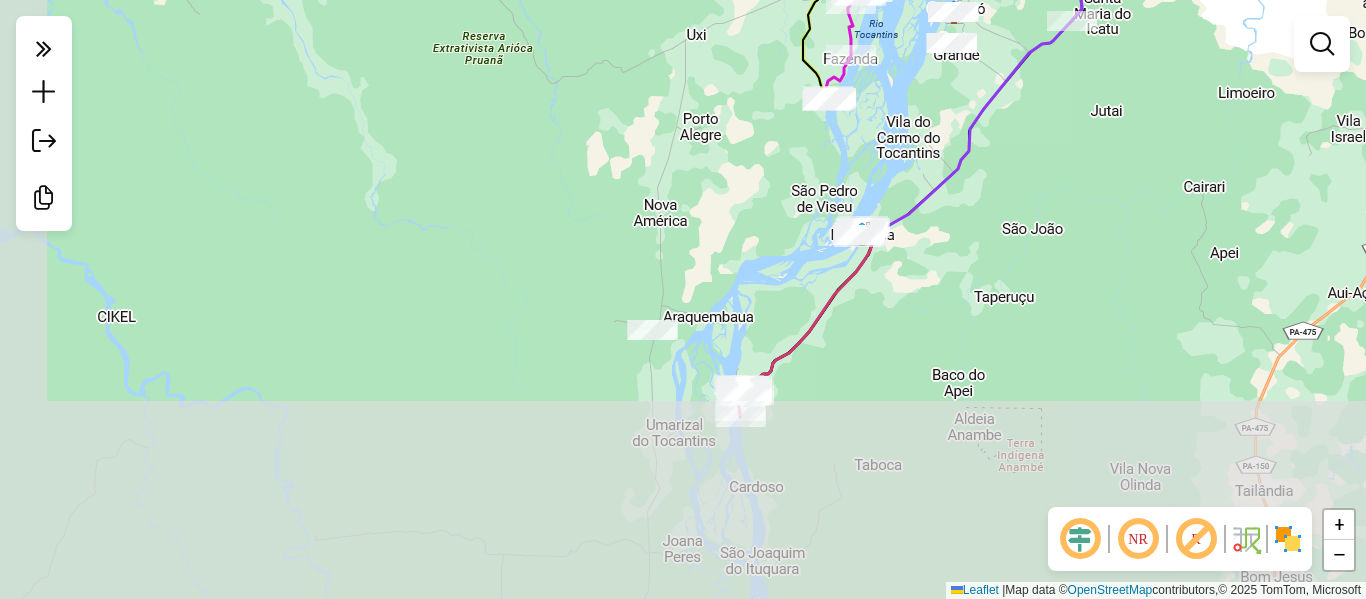 drag, startPoint x: 689, startPoint y: 309, endPoint x: 745, endPoint y: 92, distance: 224.10934 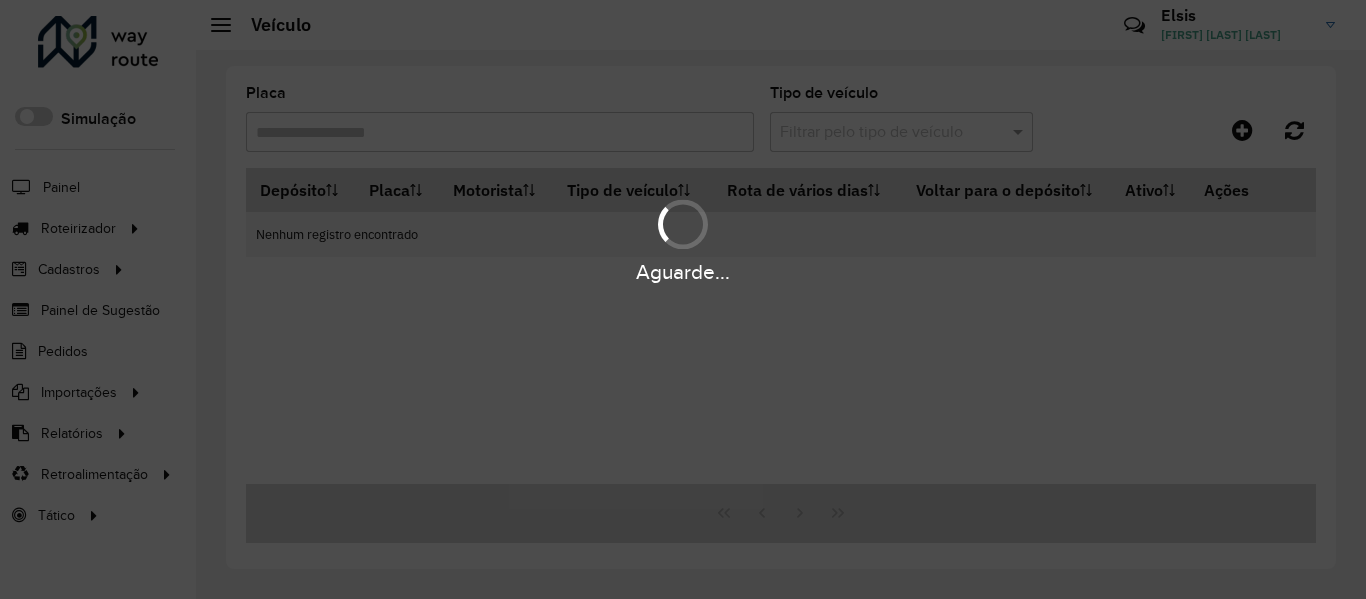 scroll, scrollTop: 0, scrollLeft: 0, axis: both 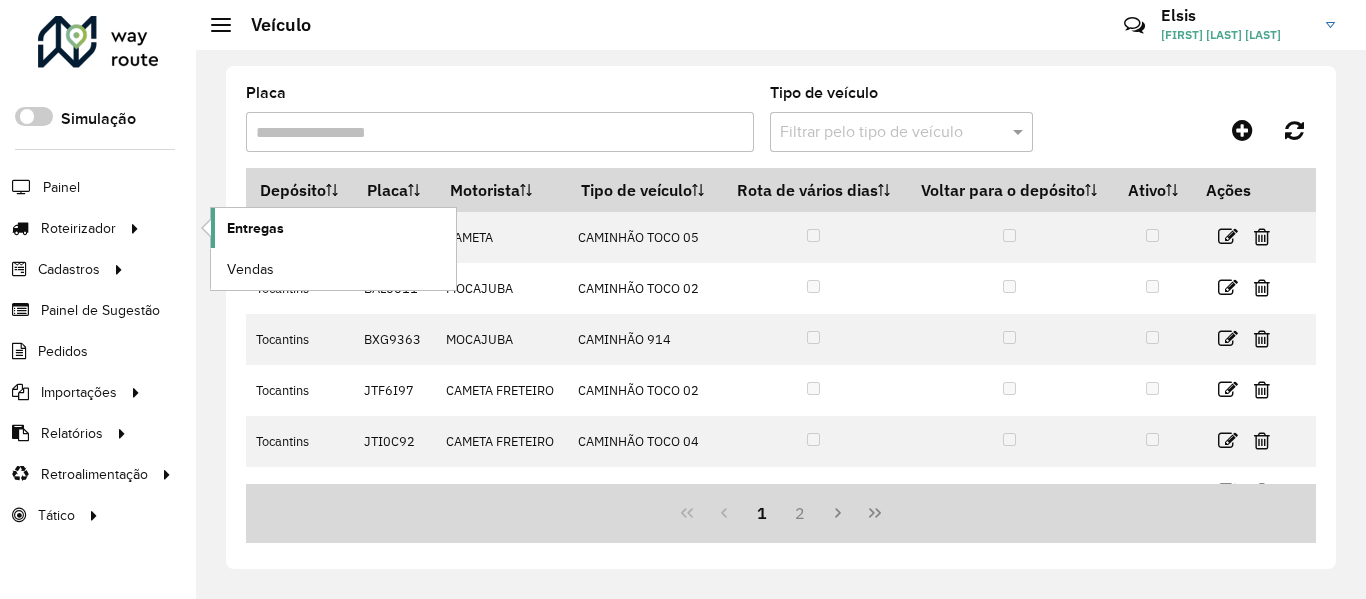 click on "Entregas" 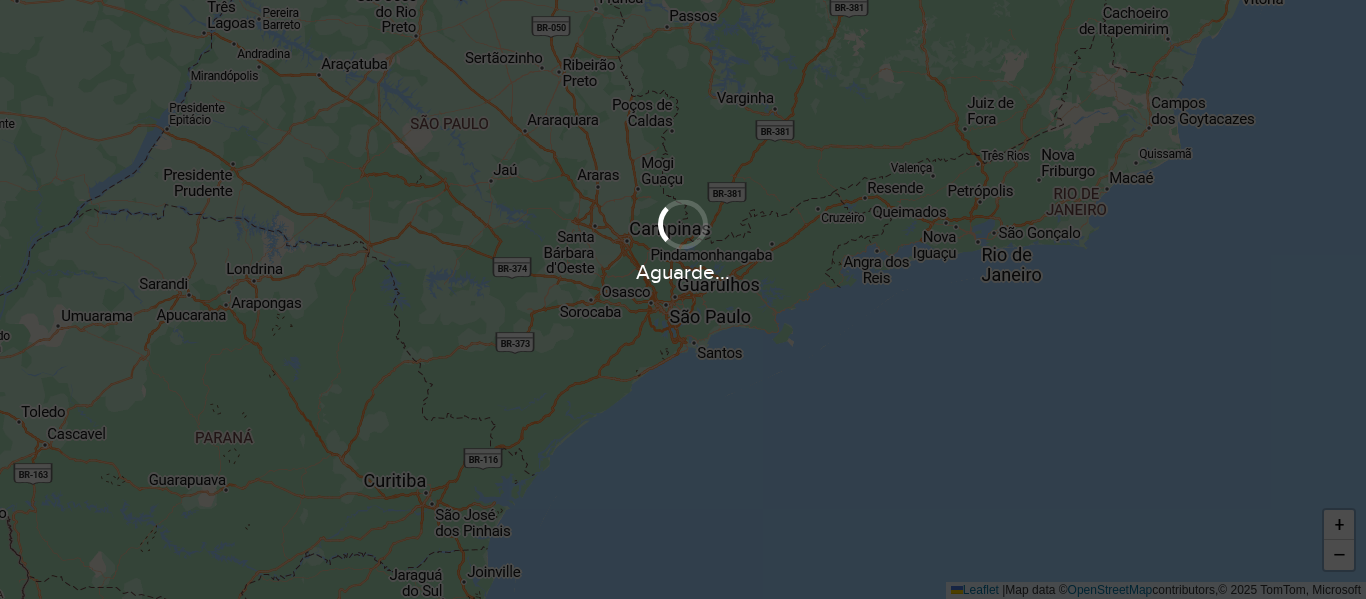 scroll, scrollTop: 0, scrollLeft: 0, axis: both 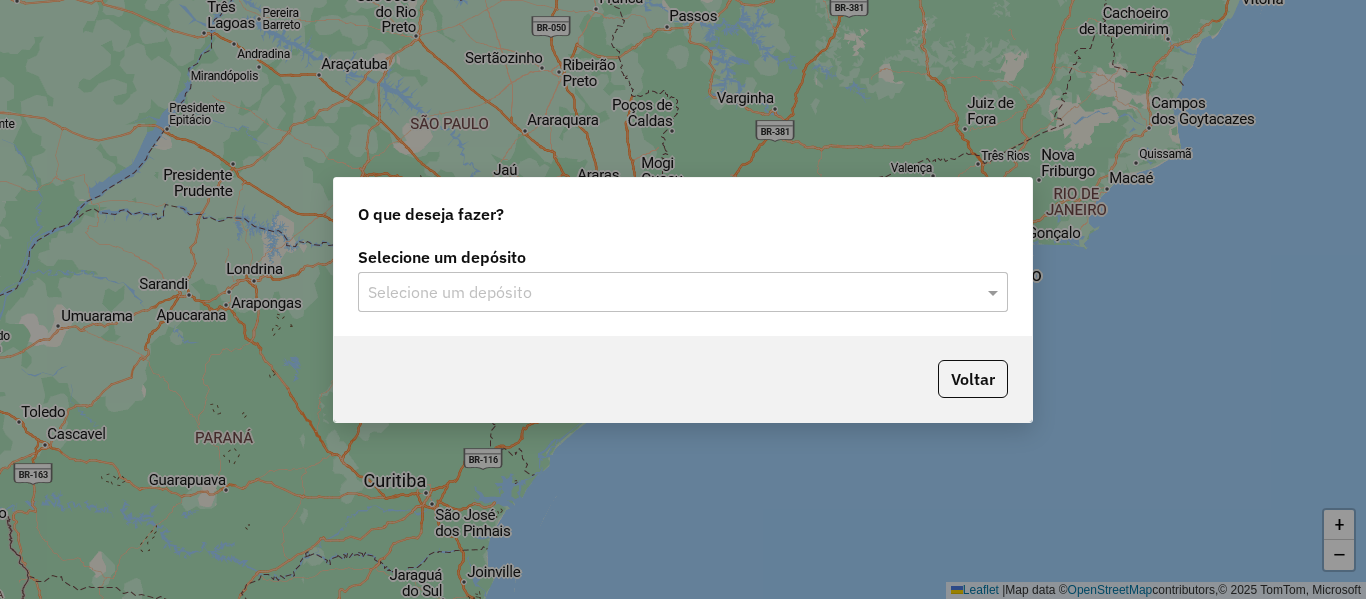 click on "Selecione um depósito Selecione um depósito" 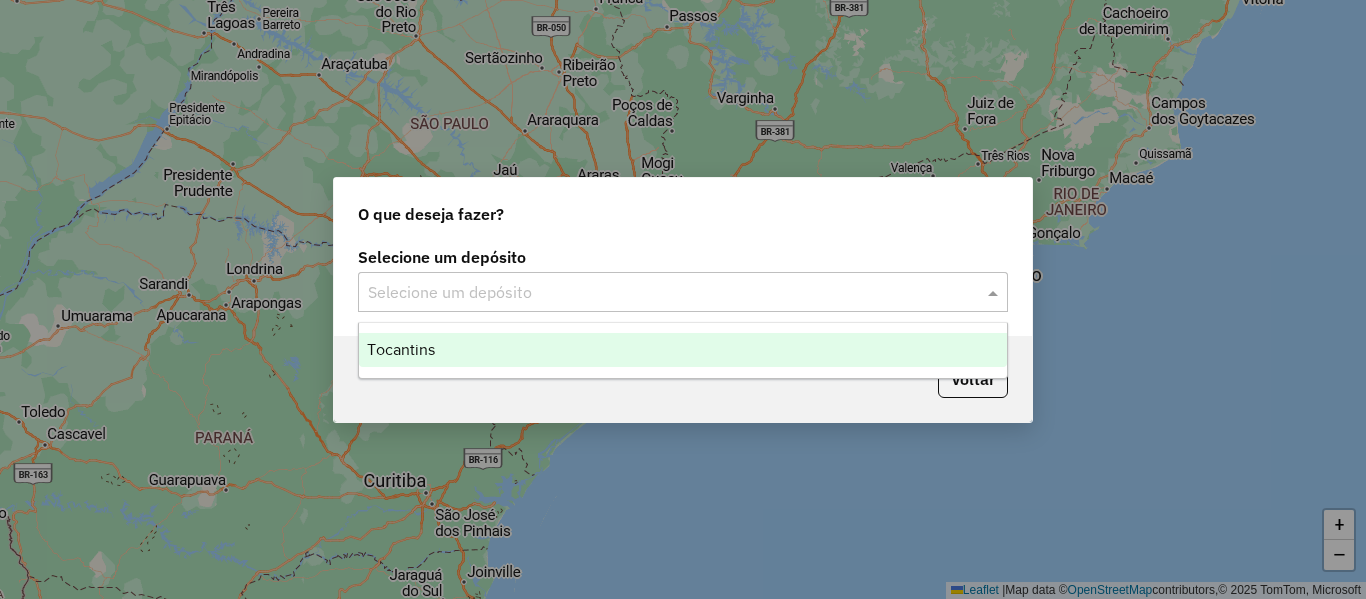 click on "Tocantins" at bounding box center [401, 349] 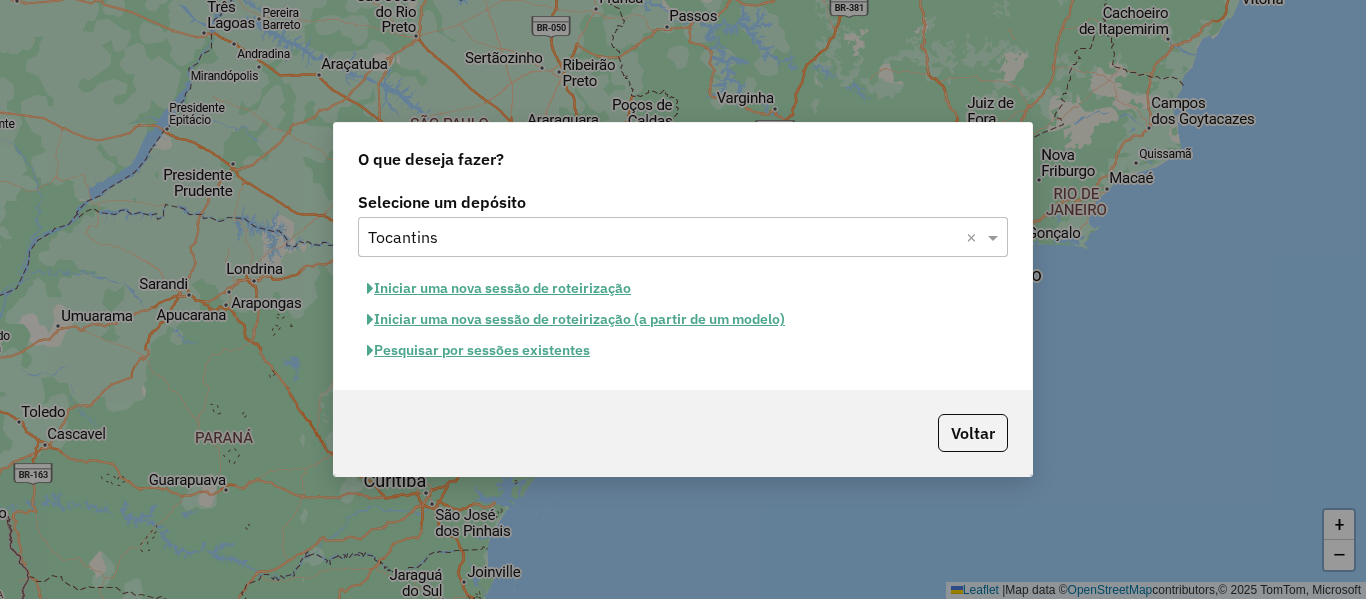 click on "Pesquisar por sessões existentes" 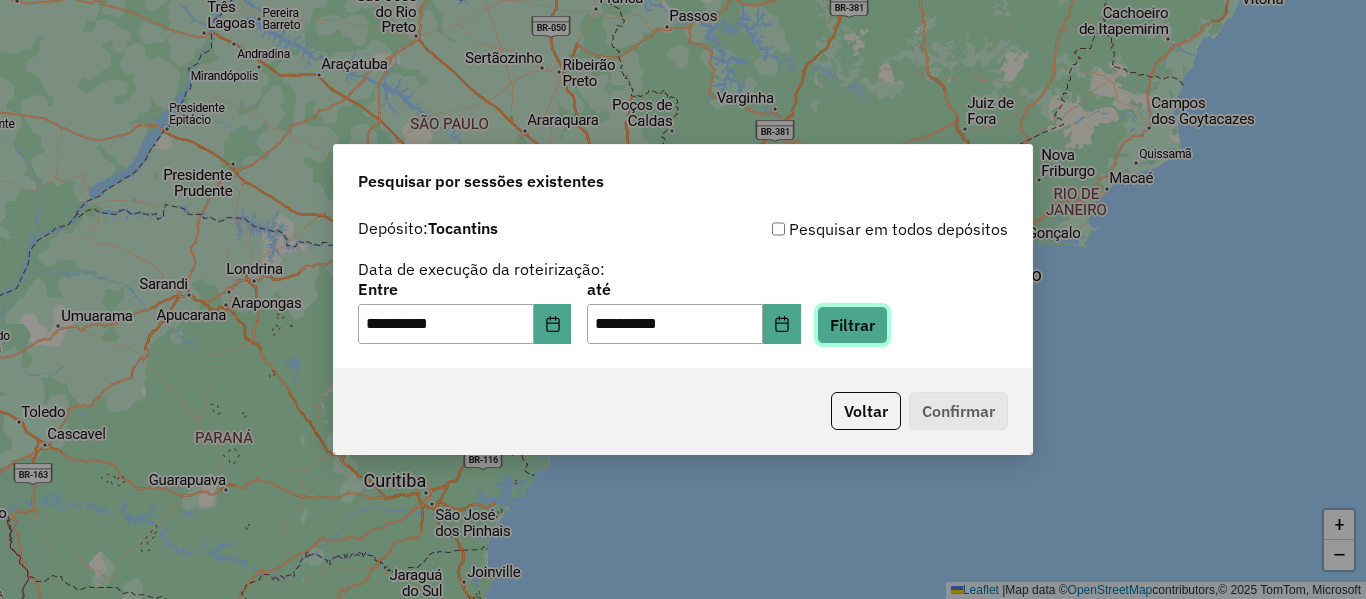 click on "Filtrar" 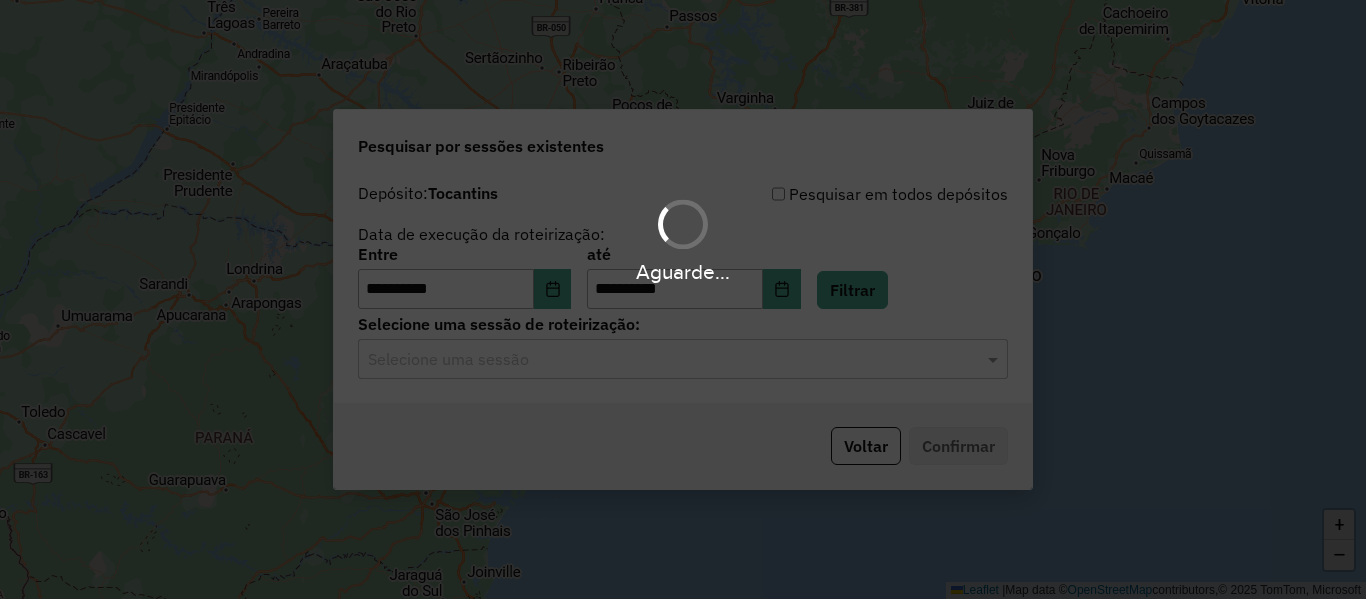 click on "**********" at bounding box center (683, 299) 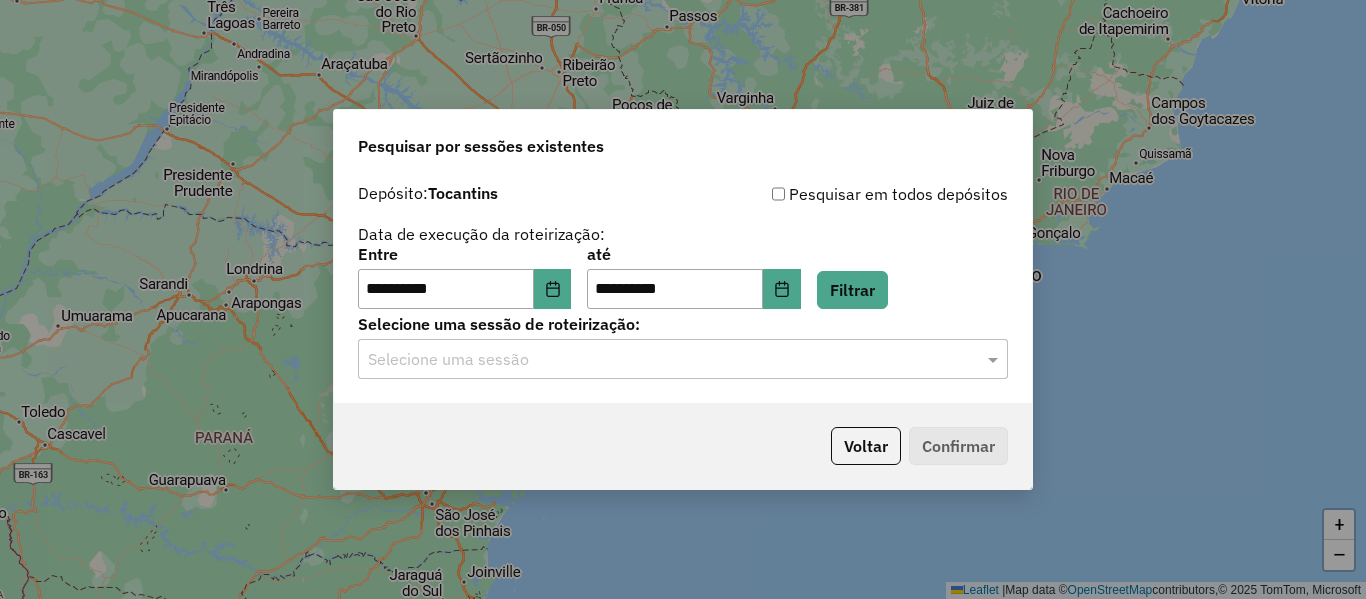 click 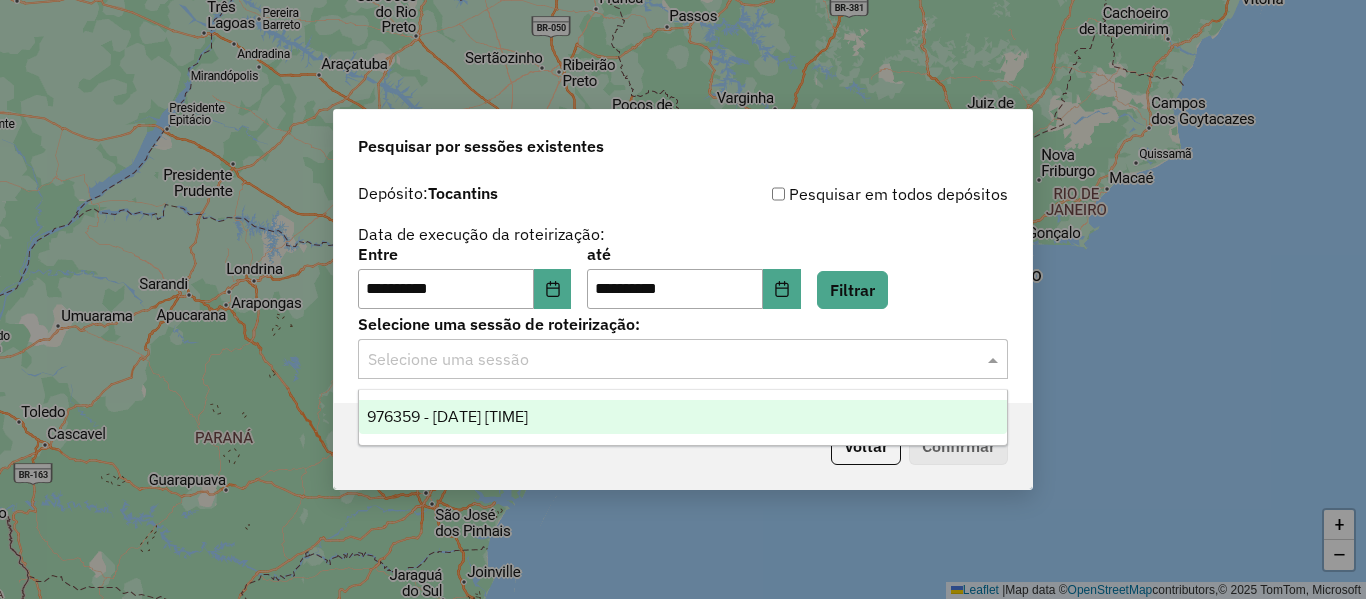 click on "976359 - 08/08/2025 17:05" at bounding box center [447, 416] 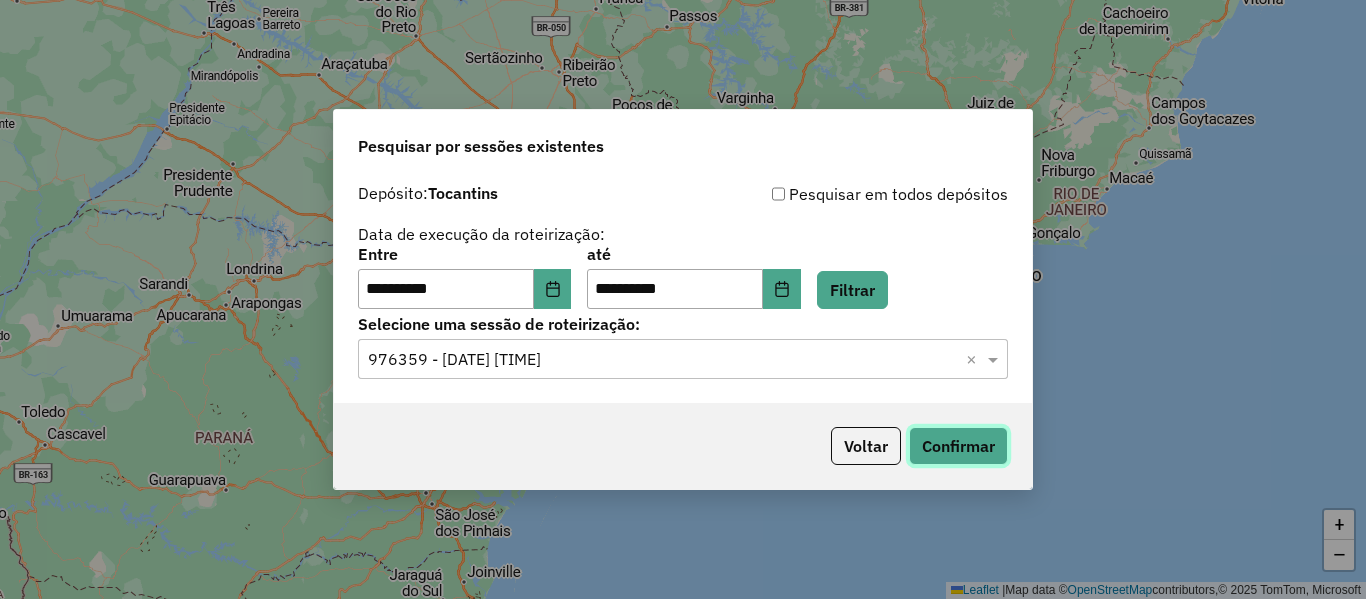click on "Confirmar" 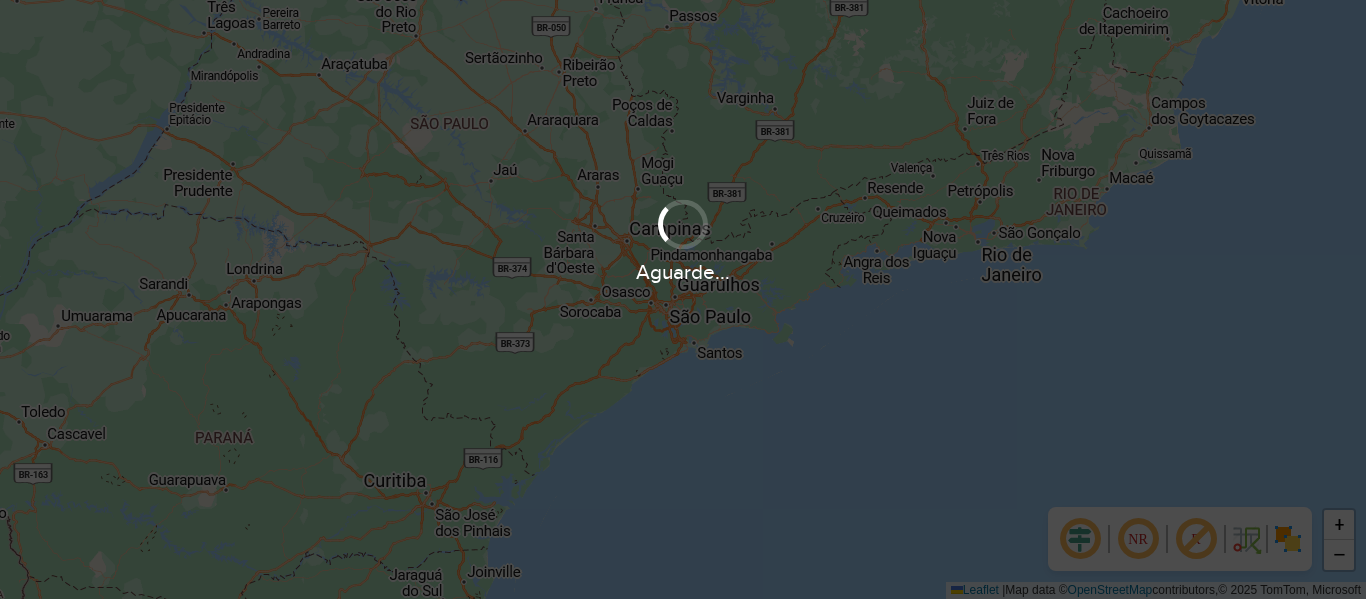 scroll, scrollTop: 0, scrollLeft: 0, axis: both 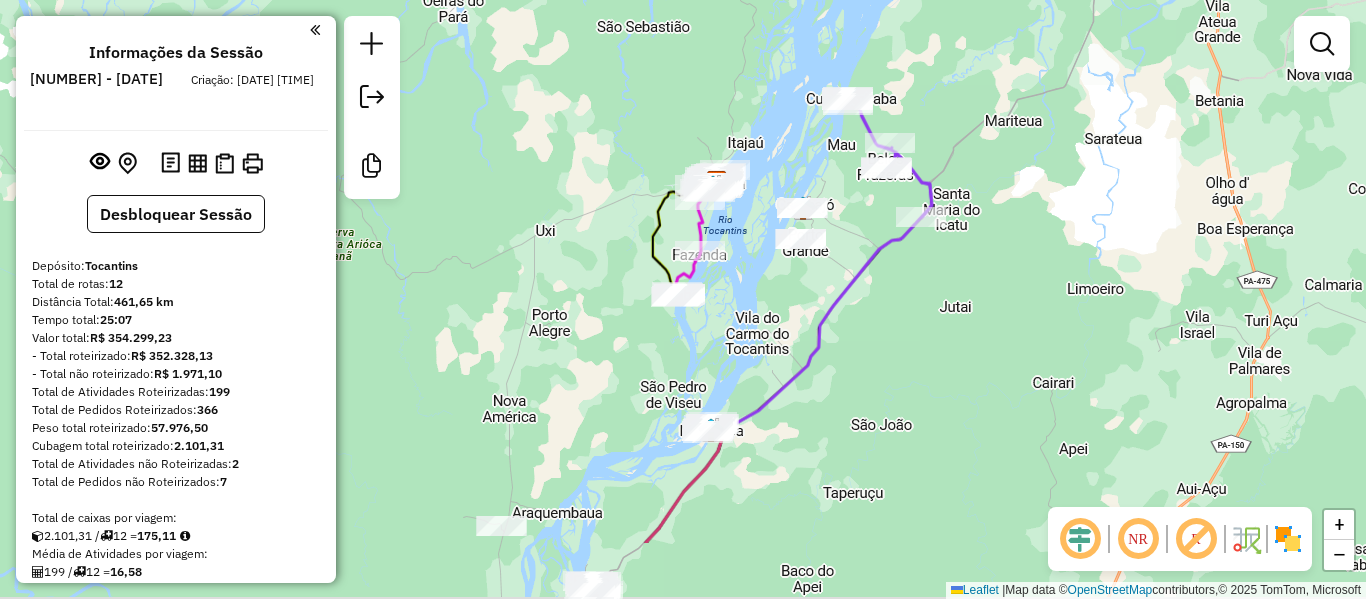drag, startPoint x: 597, startPoint y: 417, endPoint x: 740, endPoint y: 182, distance: 275.08908 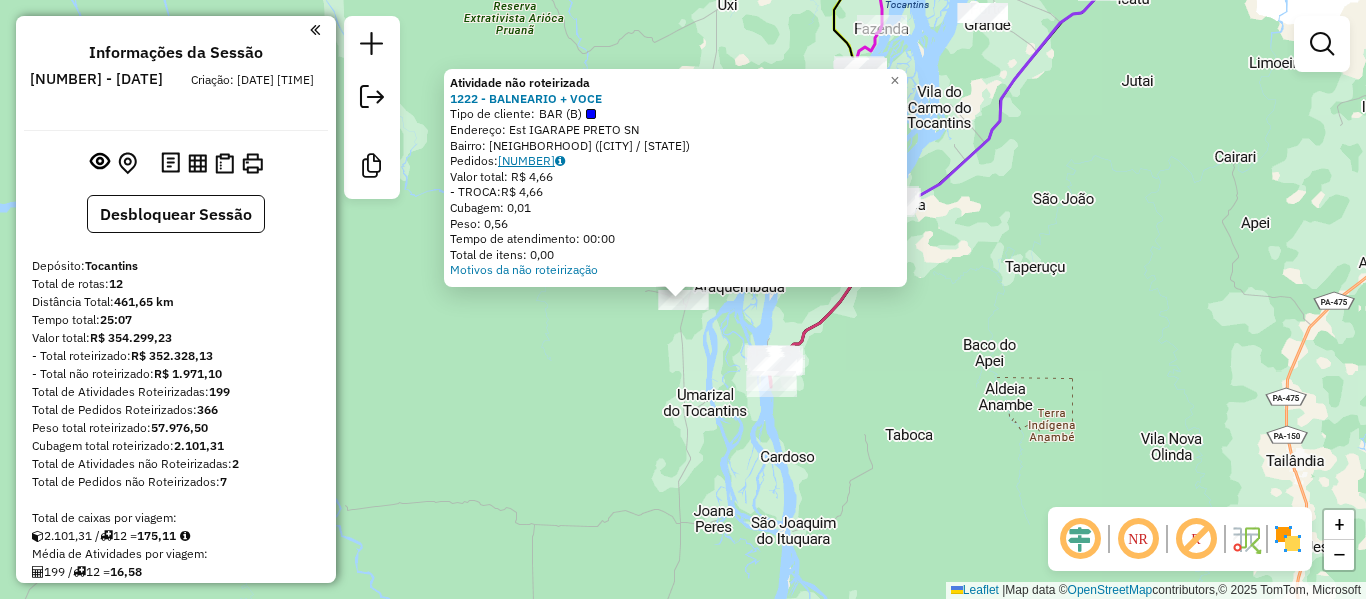 click on "[NUMBER]" 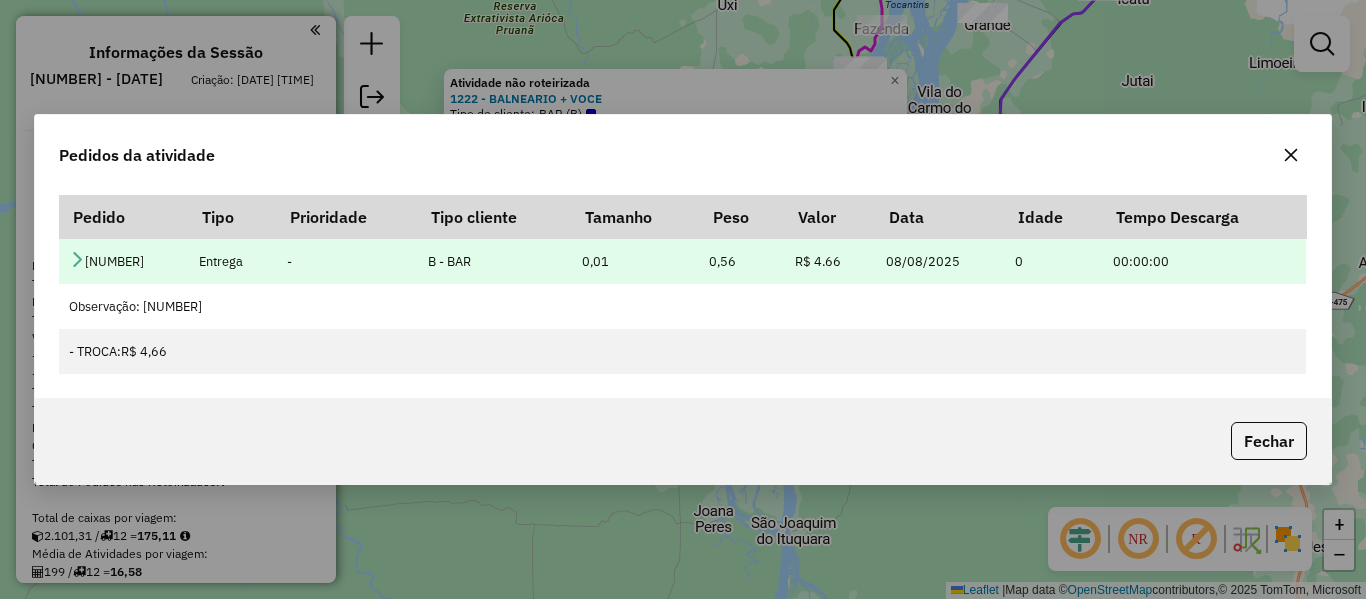 drag, startPoint x: 115, startPoint y: 259, endPoint x: 96, endPoint y: 258, distance: 19.026299 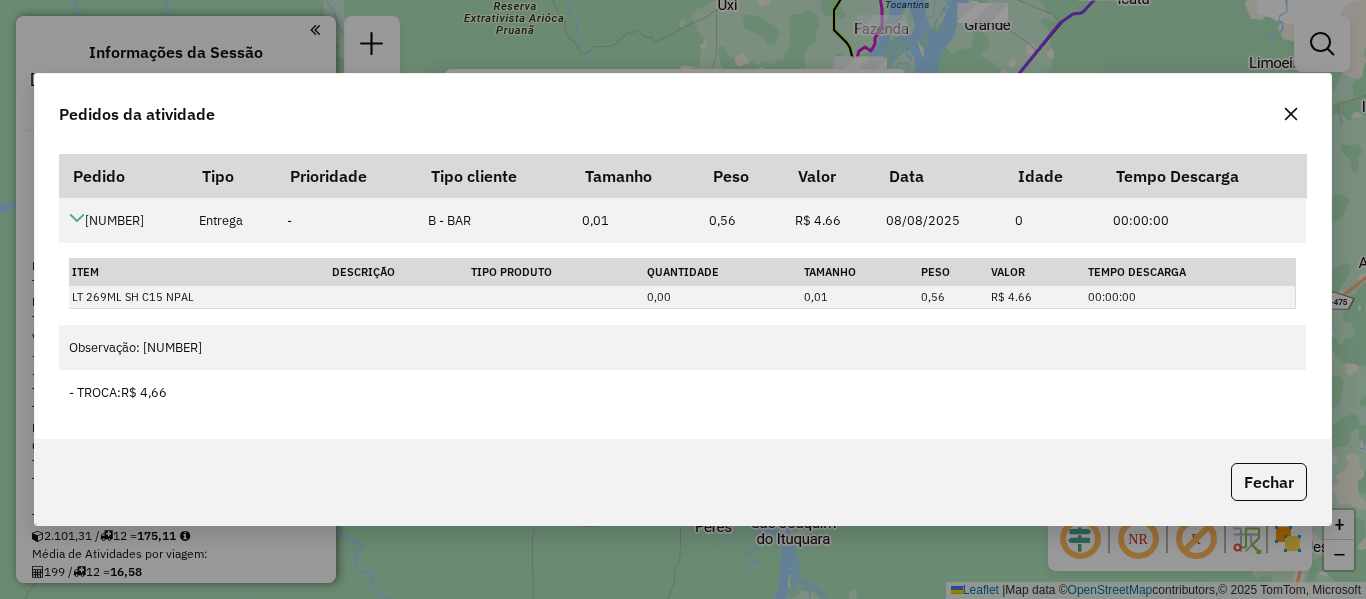 click 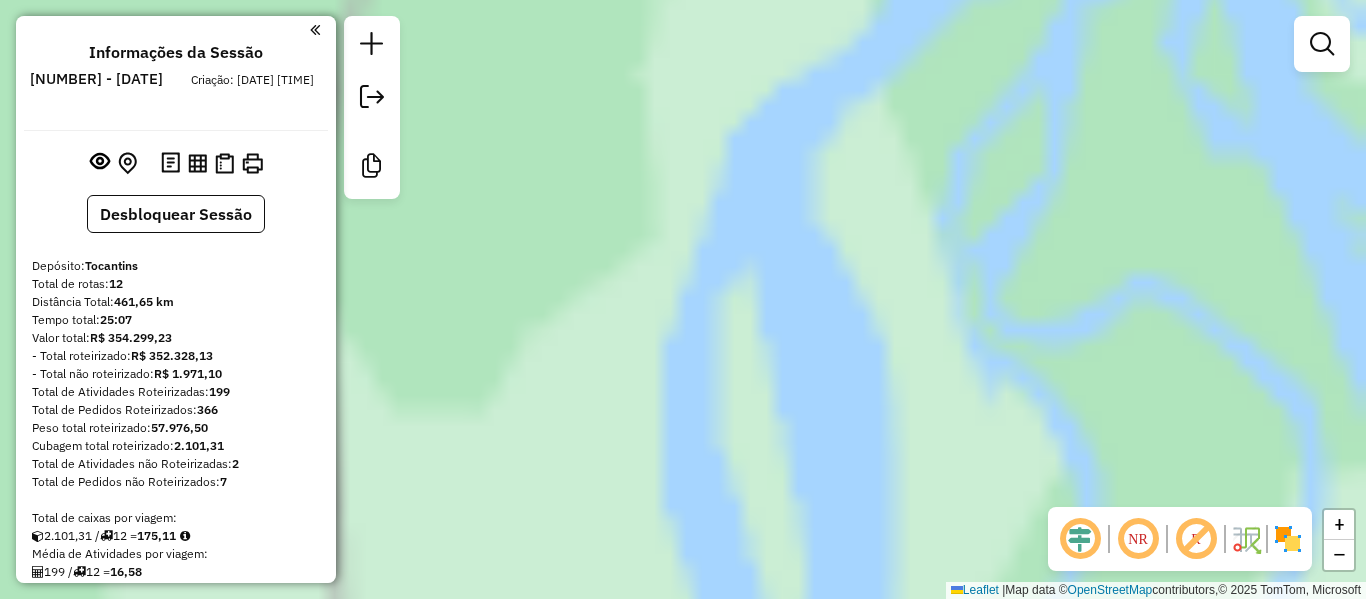 drag, startPoint x: 521, startPoint y: 196, endPoint x: 1003, endPoint y: 543, distance: 593.91327 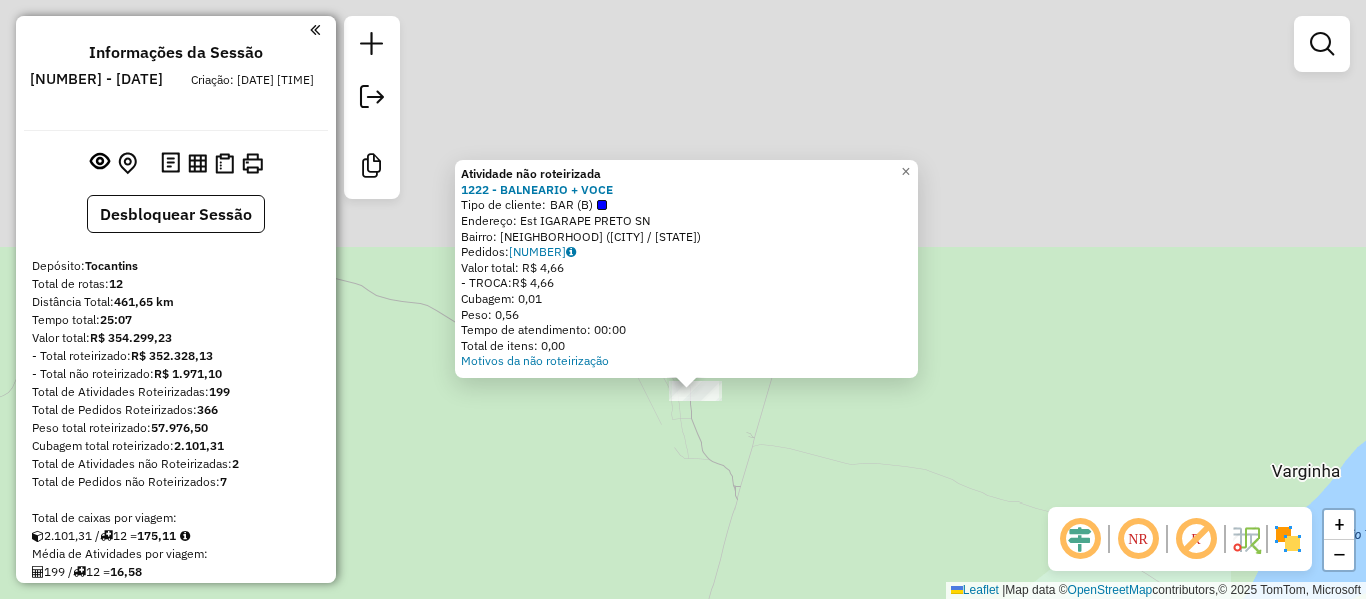 drag, startPoint x: 775, startPoint y: 226, endPoint x: 832, endPoint y: 555, distance: 333.90118 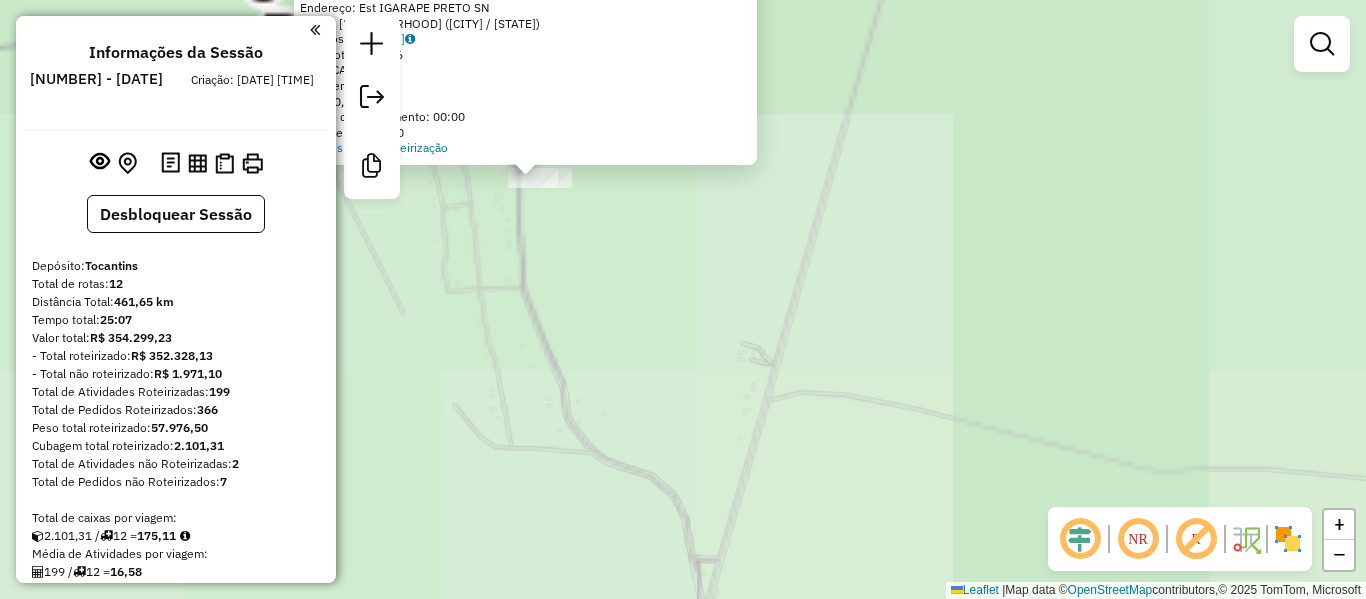 drag, startPoint x: 570, startPoint y: 269, endPoint x: 641, endPoint y: 347, distance: 105.47511 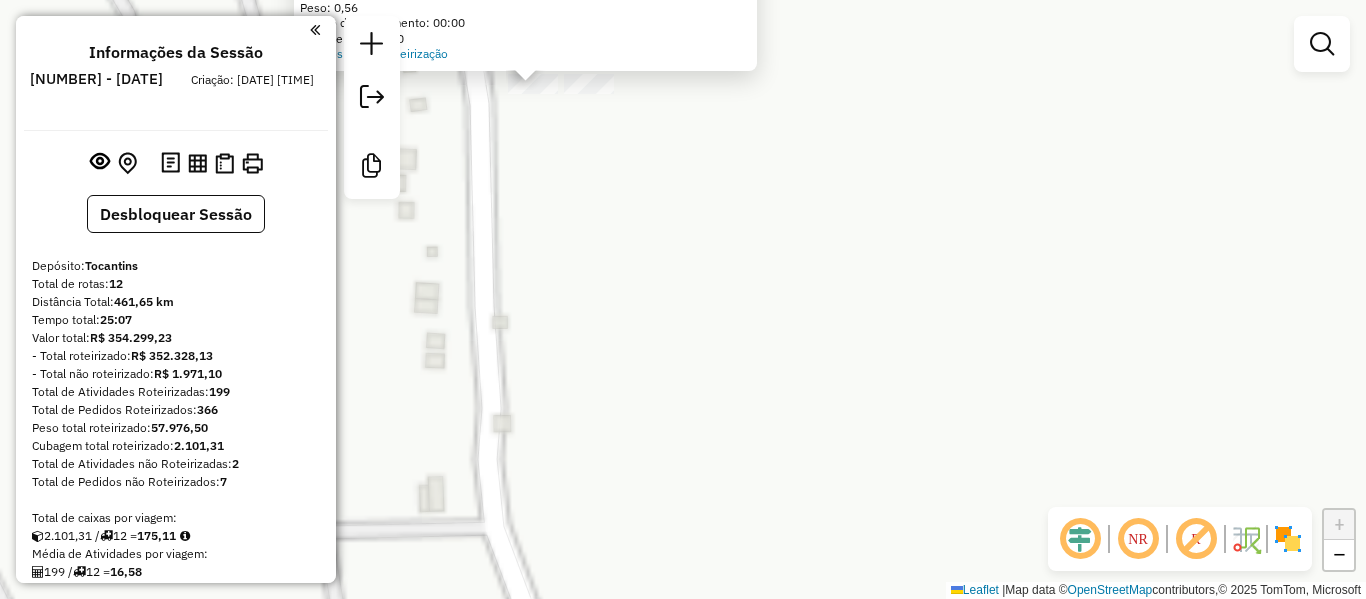 drag, startPoint x: 552, startPoint y: 205, endPoint x: 728, endPoint y: 284, distance: 192.91708 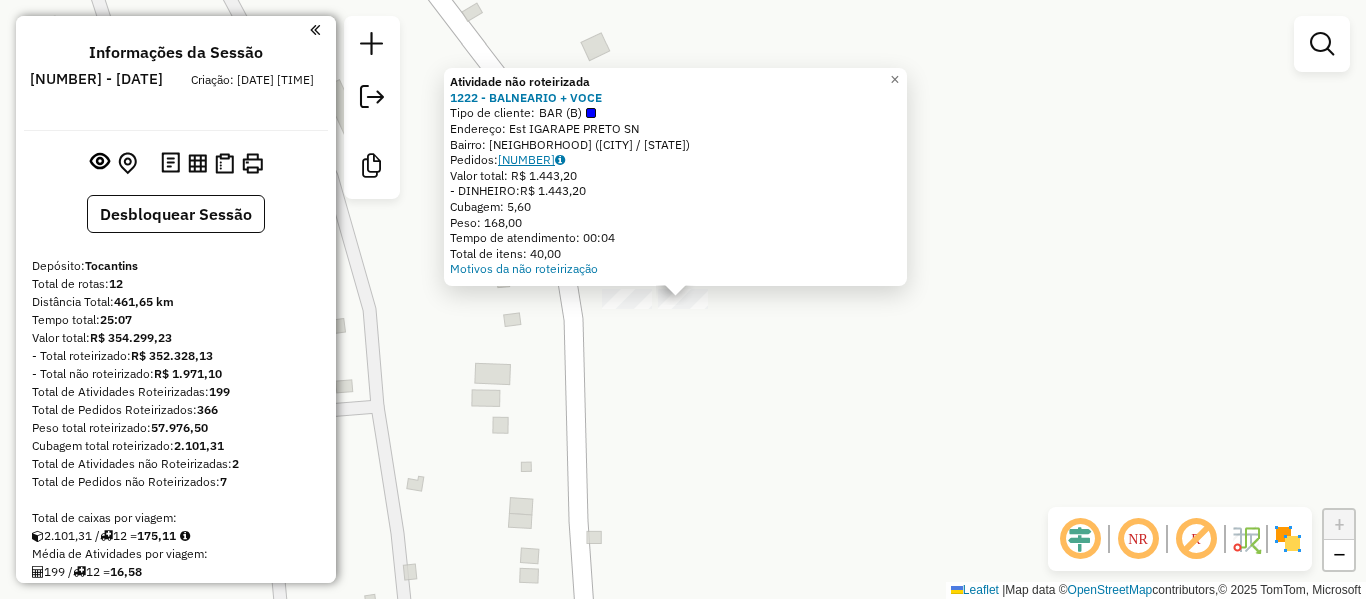 click 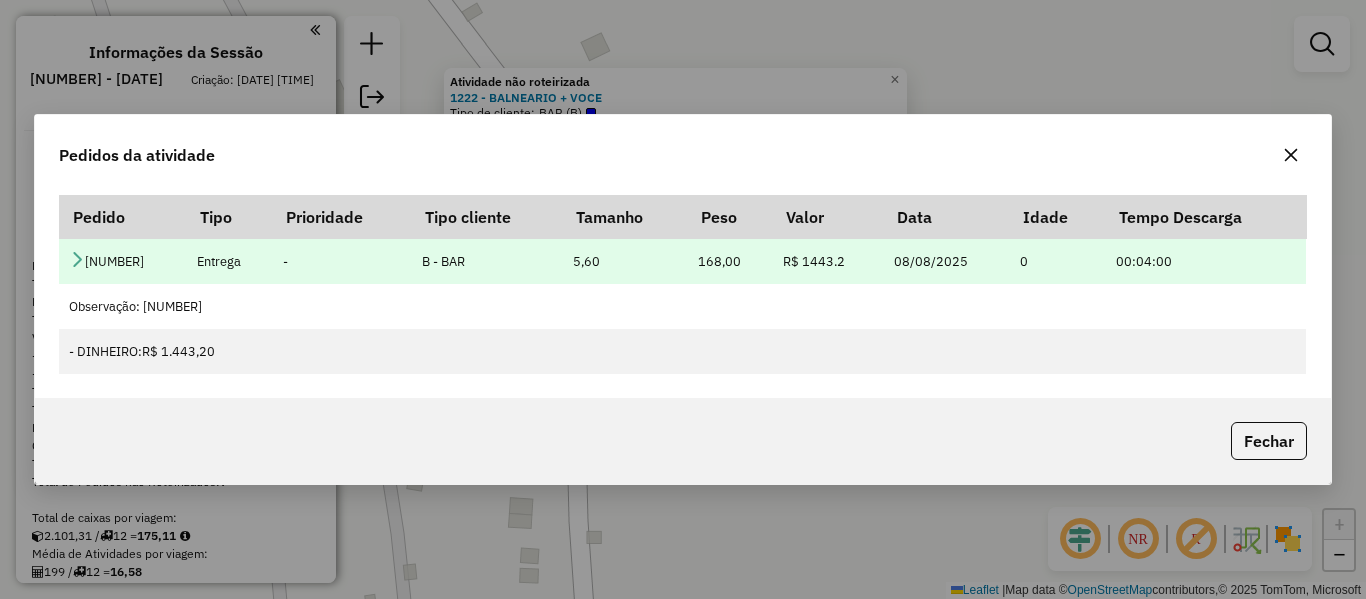 click at bounding box center (77, 259) 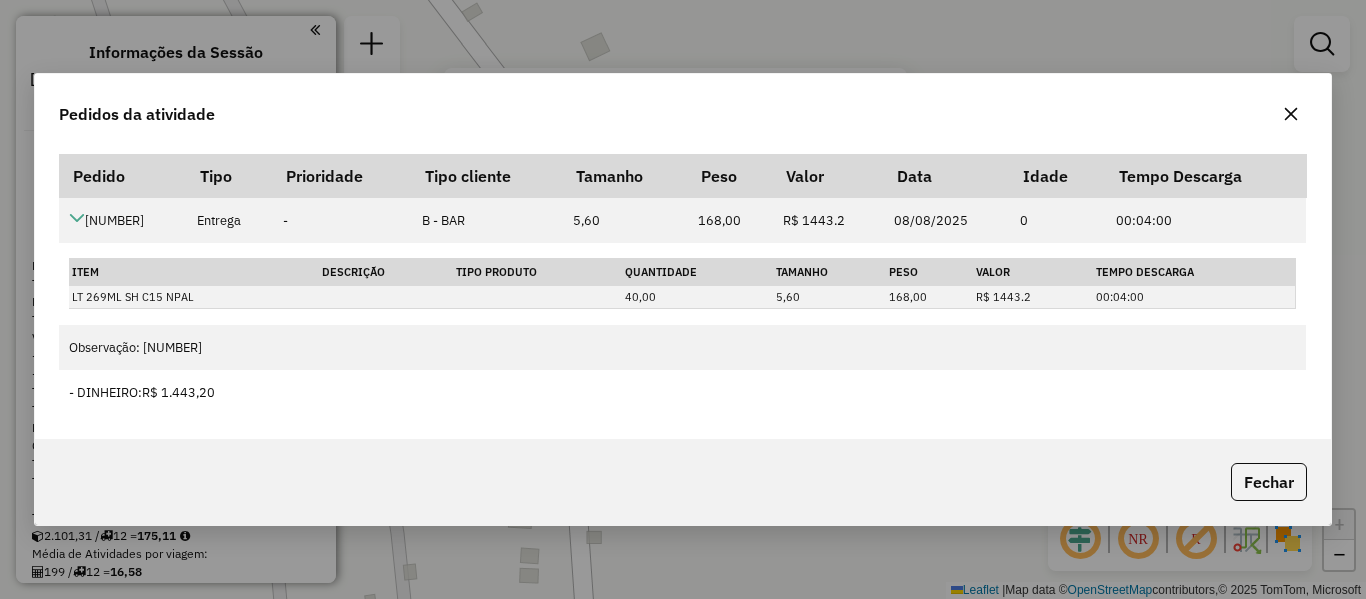 click 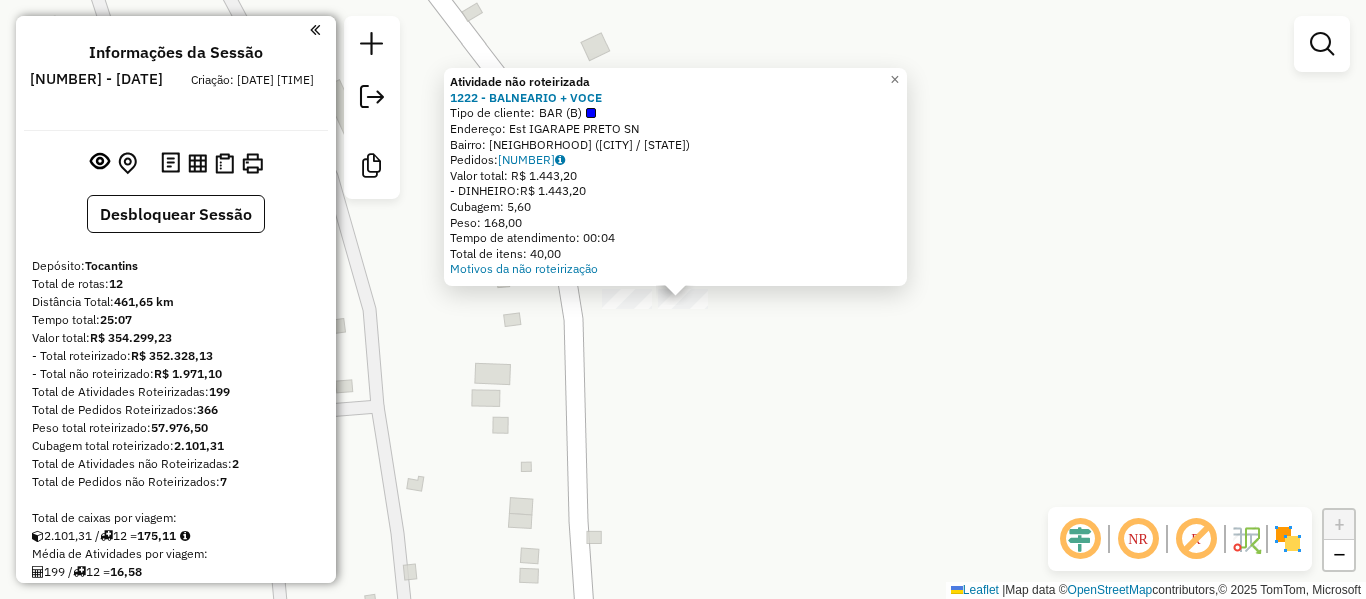 click on "Informações da Sessão [NUMBER] - [DATE]     Criação: [DATE] [TIME]   Desbloquear Sessão   Depósito:  [LOCATION]  Total de rotas:  [NUMBER]  Distância Total:  [NUMBER] km  Tempo total:  [TIME]  Valor total:  R$ [PRICE]  - Total roteirizado:  R$ [PRICE]  - Total não roteirizado:  R$ [PRICE]  Total de Atividades Roteirizadas:  [NUMBER]  Total de Pedidos Roteirizados:  [NUMBER]  Peso total roteirizado:  [NUMBER]  Cubagem total roteirizado:  [NUMBER]  Total de Atividades não Roteirizadas:  [NUMBER]  Total de Pedidos não Roteirizados:  [NUMBER] Total de caixas por viagem:  [NUMBER] /   [NUMBER] =  [NUMBER] Média de Atividades por viagem: [NUMBER] /   [NUMBER] =  [NUMBER] Ocupação média da frota:  [PERCENTAGE]%   Rotas improdutivas:  [NUMBER]  Rotas vários dias:  [NUMBER]  Clientes Priorizados NR:  [NUMBER] Rotas  Recargas: [NUMBER]   Ver rotas   Ver veículos   1 -       [PLATE]   | [NEIGHBORHOOD], [NEIGHBORHOOD]  [DISTANCE] KM   [PERCENTAGE]%  /  [NUMBER]   [PERCENTAGE]%     =  [NUMBER] KM   [TIME]   2 -       [PLATE]   | [NEIGHBORHOOD], [NEIGHBORHOOD]  [DISTANCE] KM   [PERCENTAGE]%  /  [NUMBER]   [PERCENTAGE]%     =  [NUMBER] KM   [TIME]" at bounding box center [176, 299] 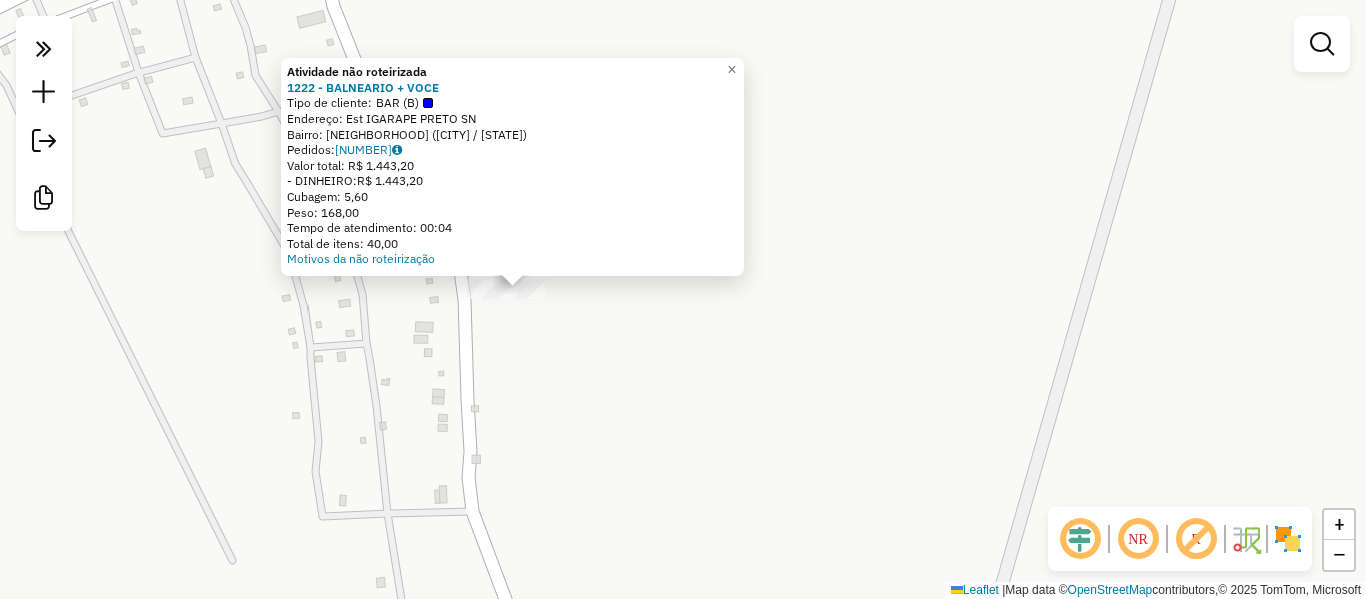 click on "Atividade não roteirizada [NUMBER] - [BUSINESS_NAME]  Tipo de cliente:   [CLIENT_TYPE]   Endereço: [STREET_NAME]                [ALPHANUMERIC]   Bairro: [NEIGHBORHOOD] ([CITY] / [STATE])   Pedidos:  [NUMBER]   Valor total: R$ [PRICE]   - [PAYMENT_TYPE]:  R$ [PRICE]   Cubagem: [NUMBER]   Peso: [NUMBER]   Tempo de atendimento: [TIME]   Total de itens: [NUMBER]  Motivos da não roteirização × Janela de atendimento Grade de atendimento Capacidade Transportadoras Veículos Cliente Pedidos  Rotas Selecione os dias de semana para filtrar as janelas de atendimento  Seg   Ter   Qua   Qui   Sex   Sáb   Dom  Informe o período da janela de atendimento: De: Até:  Filtrar exatamente a janela do cliente  Considerar janela de atendimento padrão  Selecione os dias de semana para filtrar as grades de atendimento  Seg   Ter   Qua   Qui   Sex   Sáb   Dom   Considerar clientes sem dia de atendimento cadastrado  Clientes fora do dia de atendimento selecionado Filtrar as atividades entre os valores definidos abaixo:  Peso mínimo:   Peso máximo:   De:  De:" 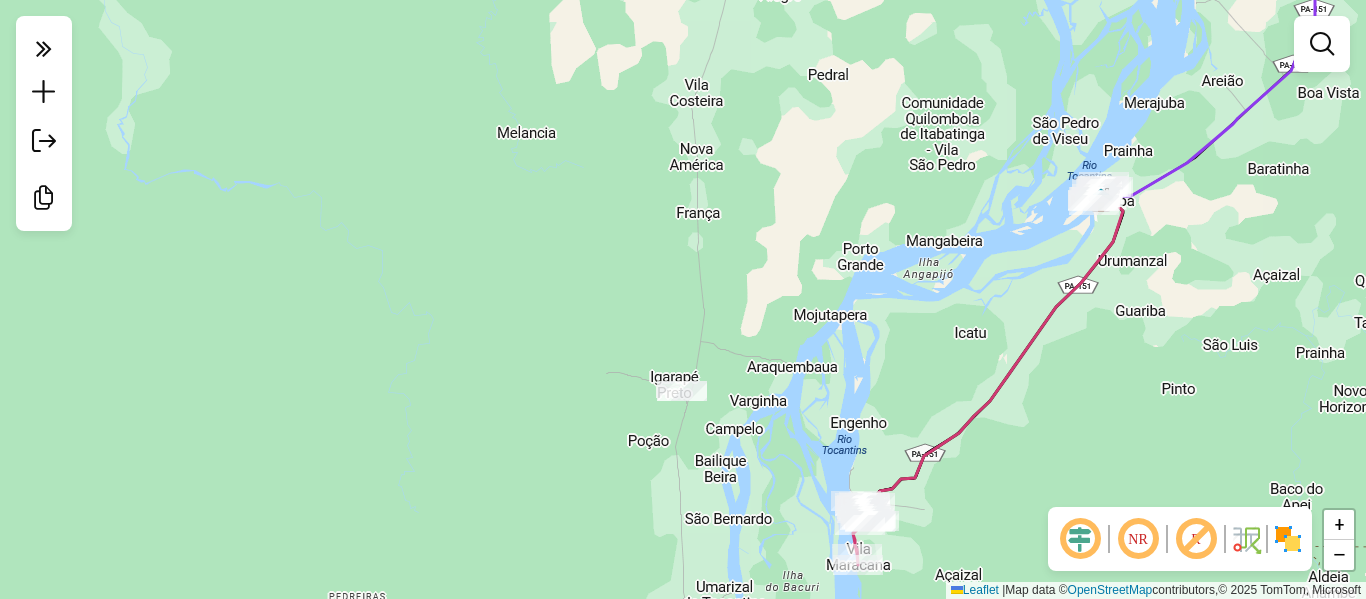 drag, startPoint x: 751, startPoint y: 179, endPoint x: 668, endPoint y: 356, distance: 195.49425 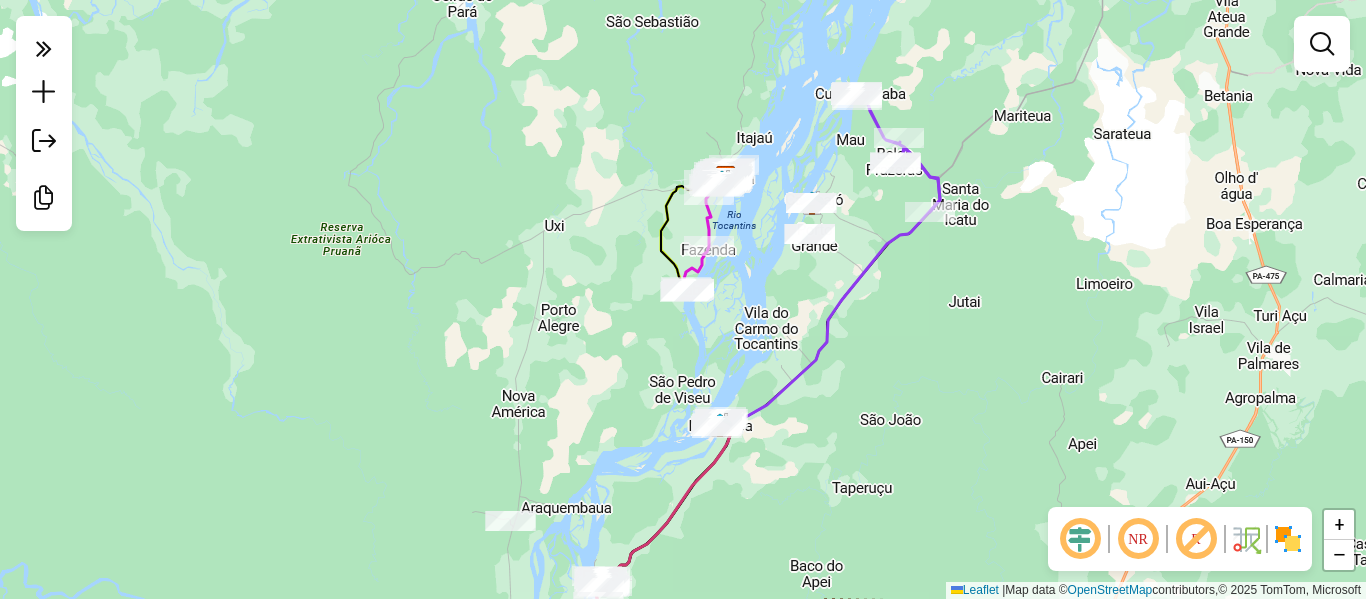 drag, startPoint x: 665, startPoint y: 333, endPoint x: 506, endPoint y: 444, distance: 193.91235 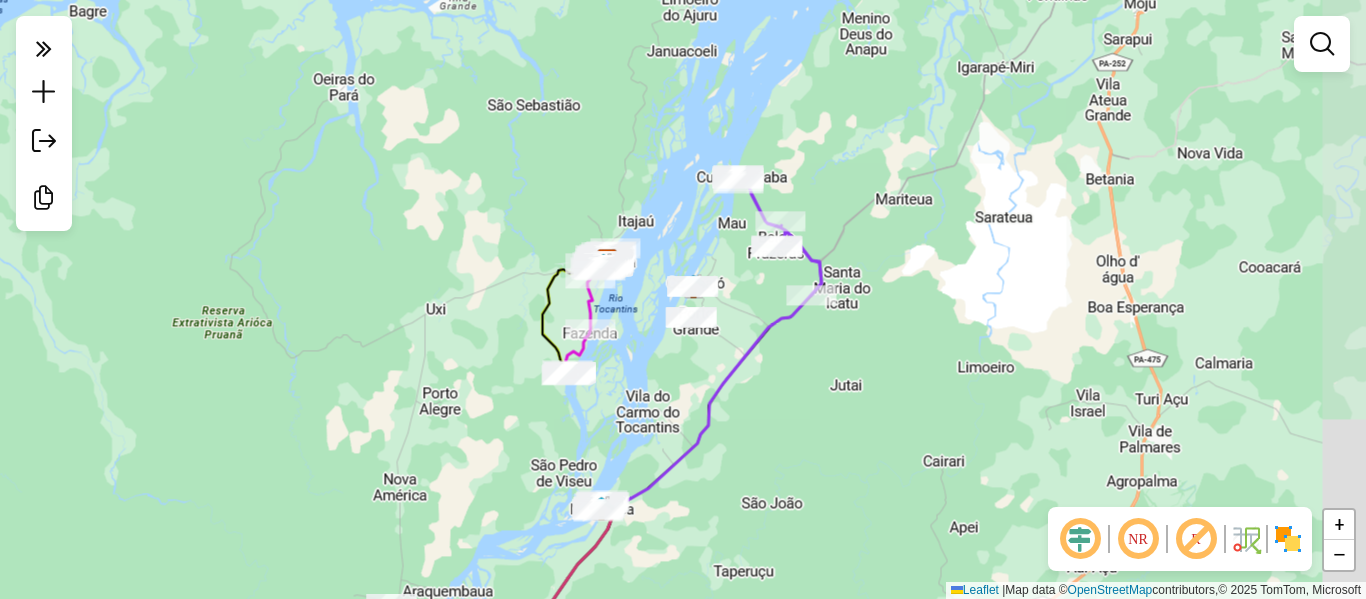 click on "Janela de atendimento Grade de atendimento Capacidade Transportadoras Veículos Cliente Pedidos  Rotas Selecione os dias de semana para filtrar as janelas de atendimento  Seg   Ter   Qua   Qui   Sex   Sáb   Dom  Informe o período da janela de atendimento: De: Até:  Filtrar exatamente a janela do cliente  Considerar janela de atendimento padrão  Selecione os dias de semana para filtrar as grades de atendimento  Seg   Ter   Qua   Qui   Sex   Sáb   Dom   Considerar clientes sem dia de atendimento cadastrado  Clientes fora do dia de atendimento selecionado Filtrar as atividades entre os valores definidos abaixo:  Peso mínimo:   Peso máximo:   Cubagem mínima:   Cubagem máxima:   De:   Até:  Filtrar as atividades entre o tempo de atendimento definido abaixo:  De:   Até:   Considerar capacidade total dos clientes não roteirizados Transportadora: Selecione um ou mais itens Tipo de veículo: Selecione um ou mais itens Veículo: Selecione um ou mais itens Motorista: Selecione um ou mais itens Nome: Rótulo:" 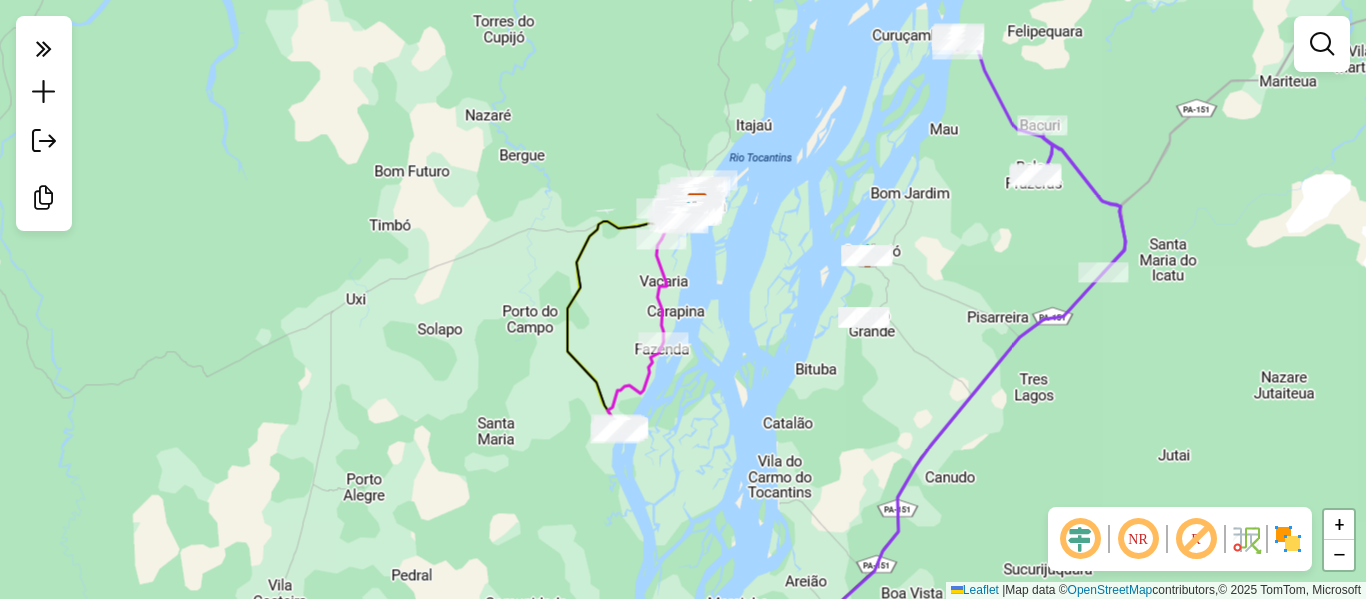 drag, startPoint x: 589, startPoint y: 309, endPoint x: 513, endPoint y: 313, distance: 76.105194 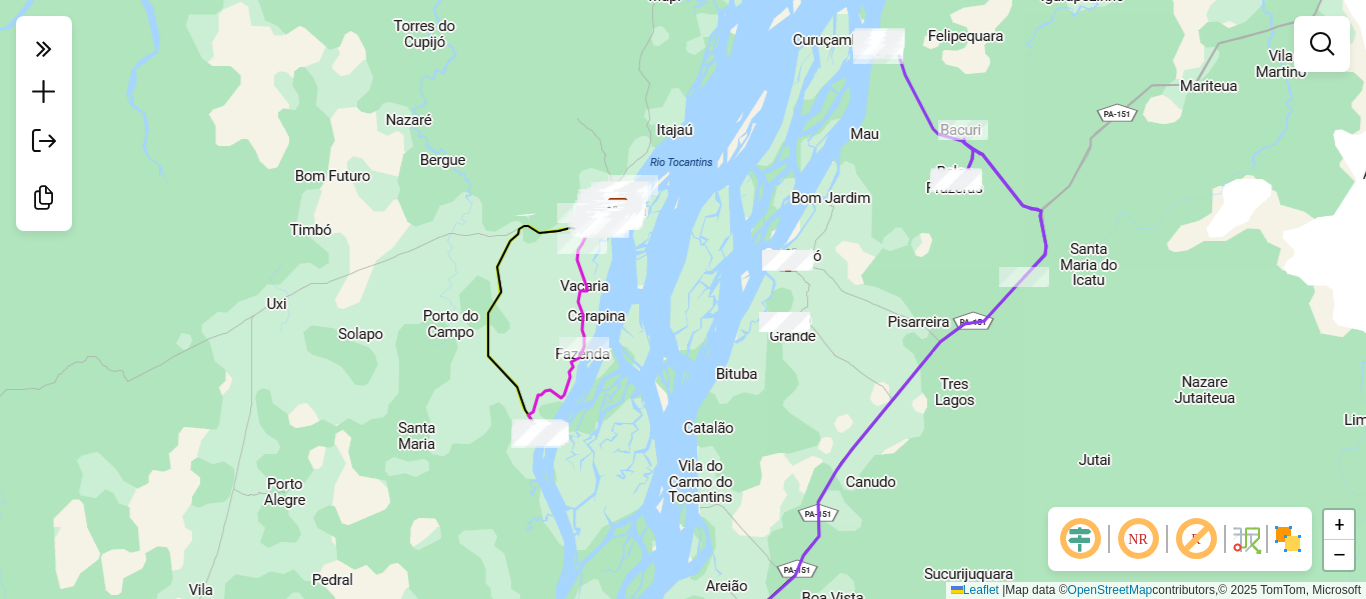 click on "Janela de atendimento Grade de atendimento Capacidade Transportadoras Veículos Cliente Pedidos  Rotas Selecione os dias de semana para filtrar as janelas de atendimento  Seg   Ter   Qua   Qui   Sex   Sáb   Dom  Informe o período da janela de atendimento: De: Até:  Filtrar exatamente a janela do cliente  Considerar janela de atendimento padrão  Selecione os dias de semana para filtrar as grades de atendimento  Seg   Ter   Qua   Qui   Sex   Sáb   Dom   Considerar clientes sem dia de atendimento cadastrado  Clientes fora do dia de atendimento selecionado Filtrar as atividades entre os valores definidos abaixo:  Peso mínimo:   Peso máximo:   Cubagem mínima:   Cubagem máxima:   De:   Até:  Filtrar as atividades entre o tempo de atendimento definido abaixo:  De:   Até:   Considerar capacidade total dos clientes não roteirizados Transportadora: Selecione um ou mais itens Tipo de veículo: Selecione um ou mais itens Veículo: Selecione um ou mais itens Motorista: Selecione um ou mais itens Nome: Rótulo:" 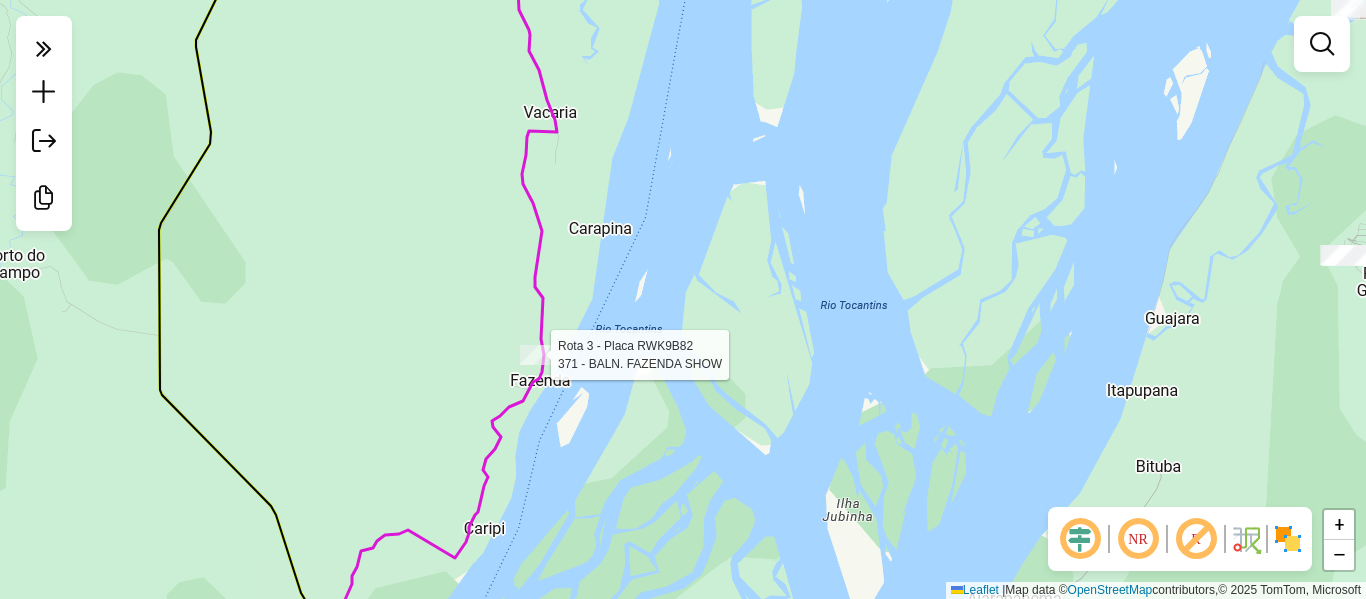 drag, startPoint x: 541, startPoint y: 365, endPoint x: 543, endPoint y: 354, distance: 11.18034 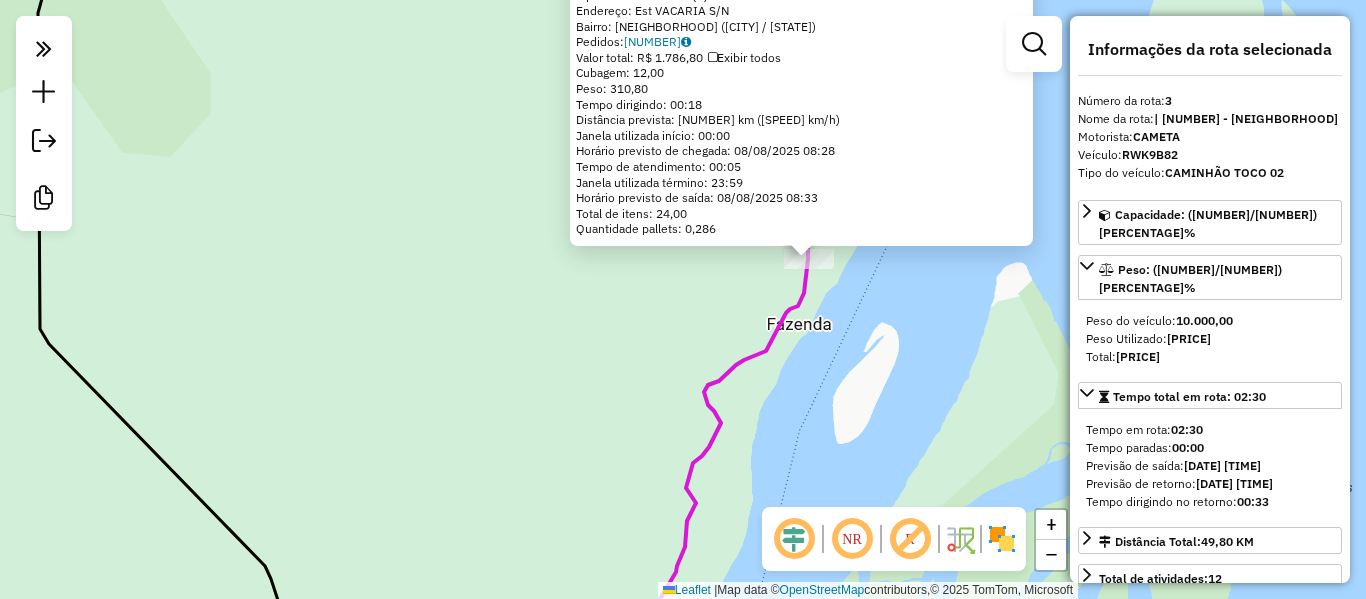 drag, startPoint x: 600, startPoint y: 321, endPoint x: 421, endPoint y: 475, distance: 236.1292 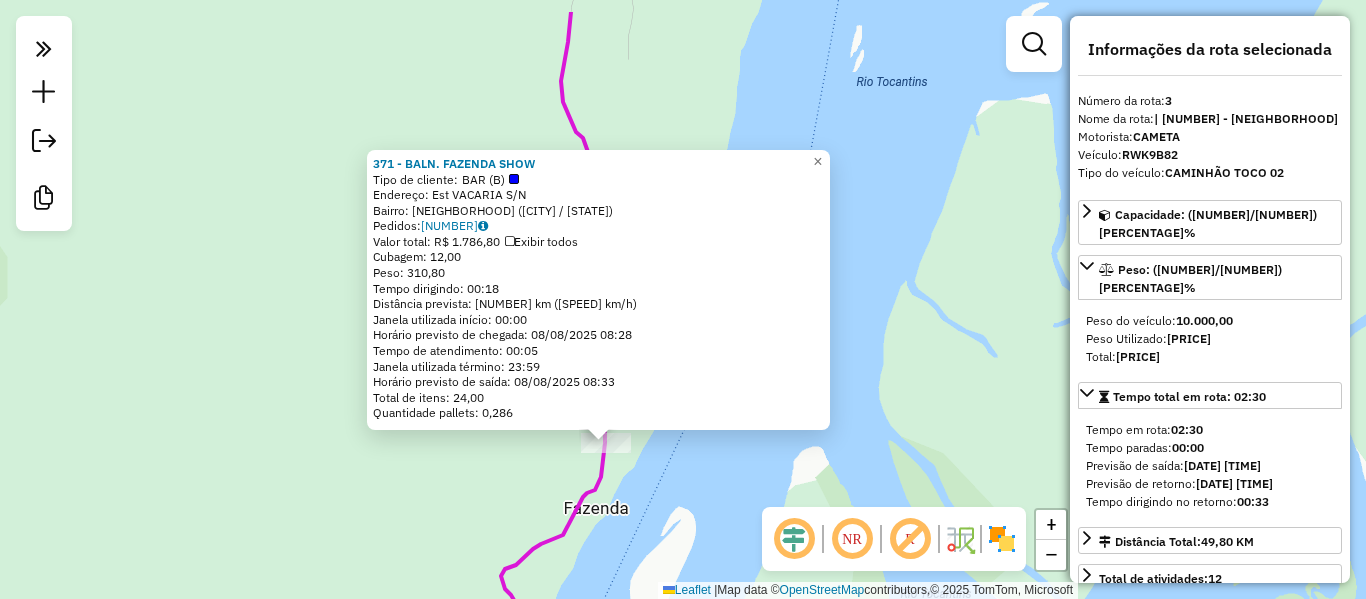 drag, startPoint x: 421, startPoint y: 475, endPoint x: 373, endPoint y: 530, distance: 73 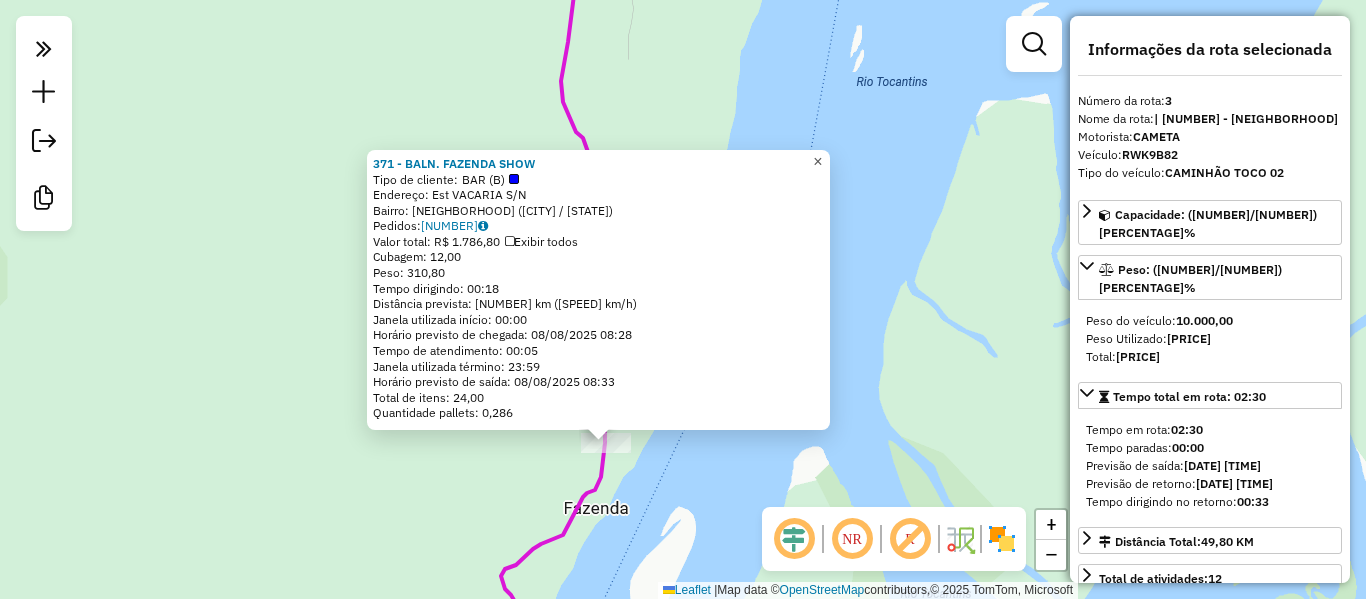 click on "×" 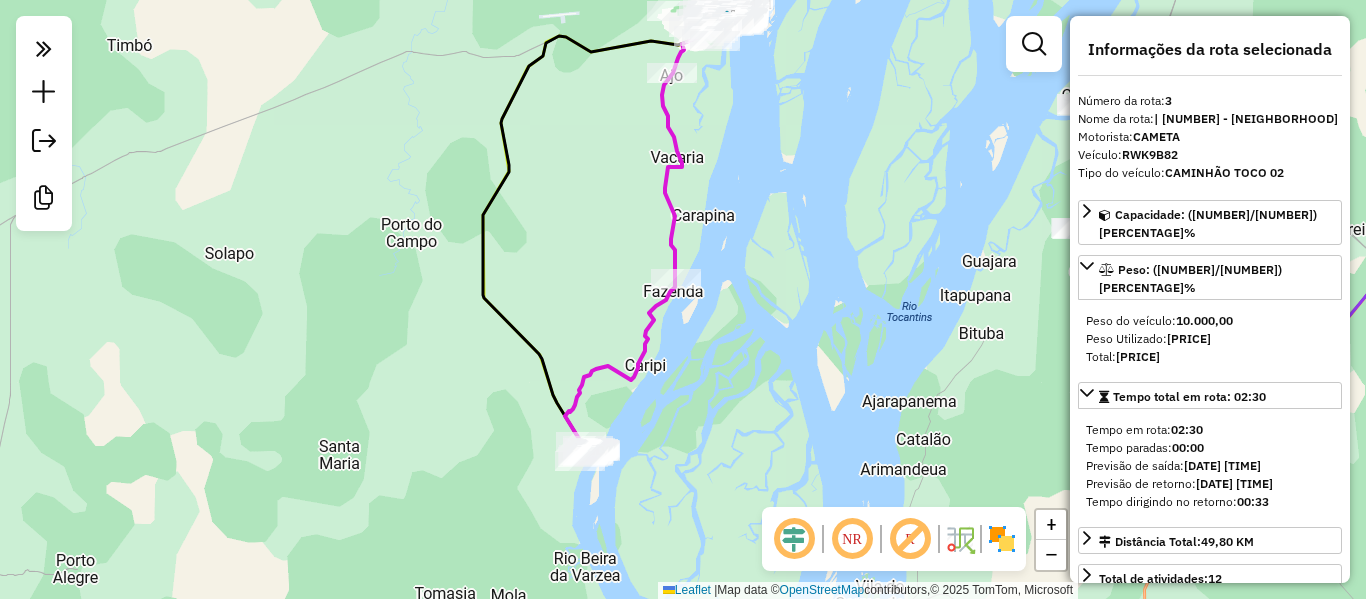 drag, startPoint x: 659, startPoint y: 473, endPoint x: 683, endPoint y: 361, distance: 114.54257 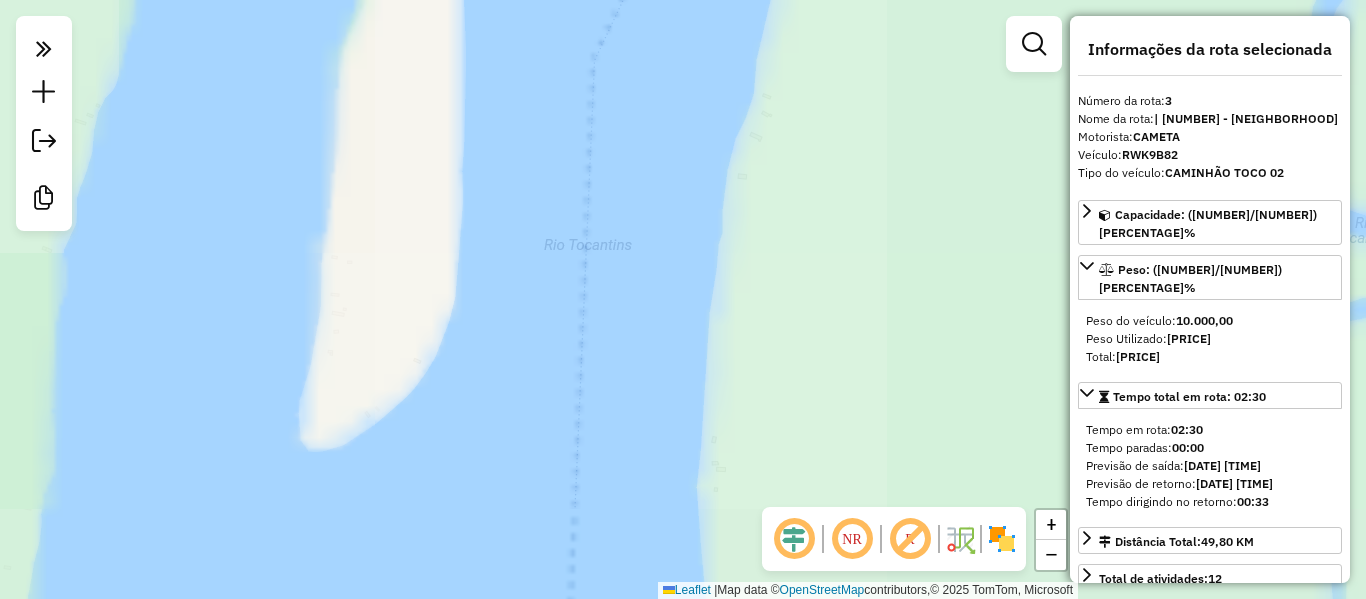 drag, startPoint x: 532, startPoint y: 201, endPoint x: 520, endPoint y: 531, distance: 330.2181 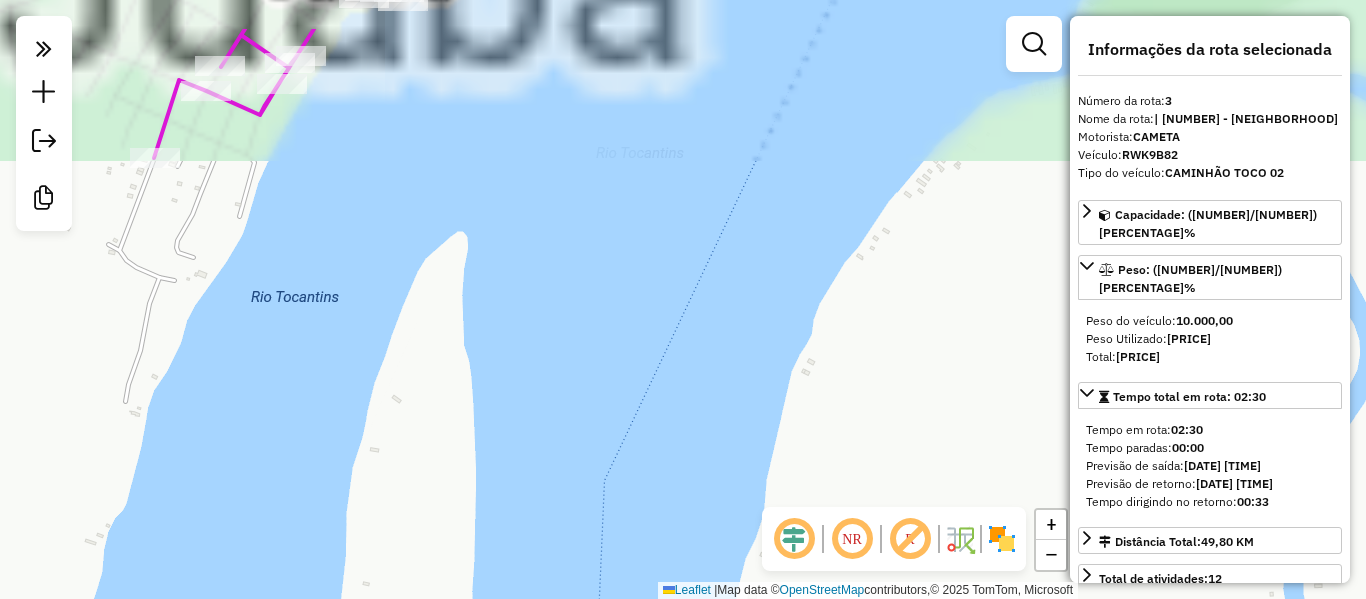 drag, startPoint x: 521, startPoint y: 598, endPoint x: 550, endPoint y: 646, distance: 56.0803 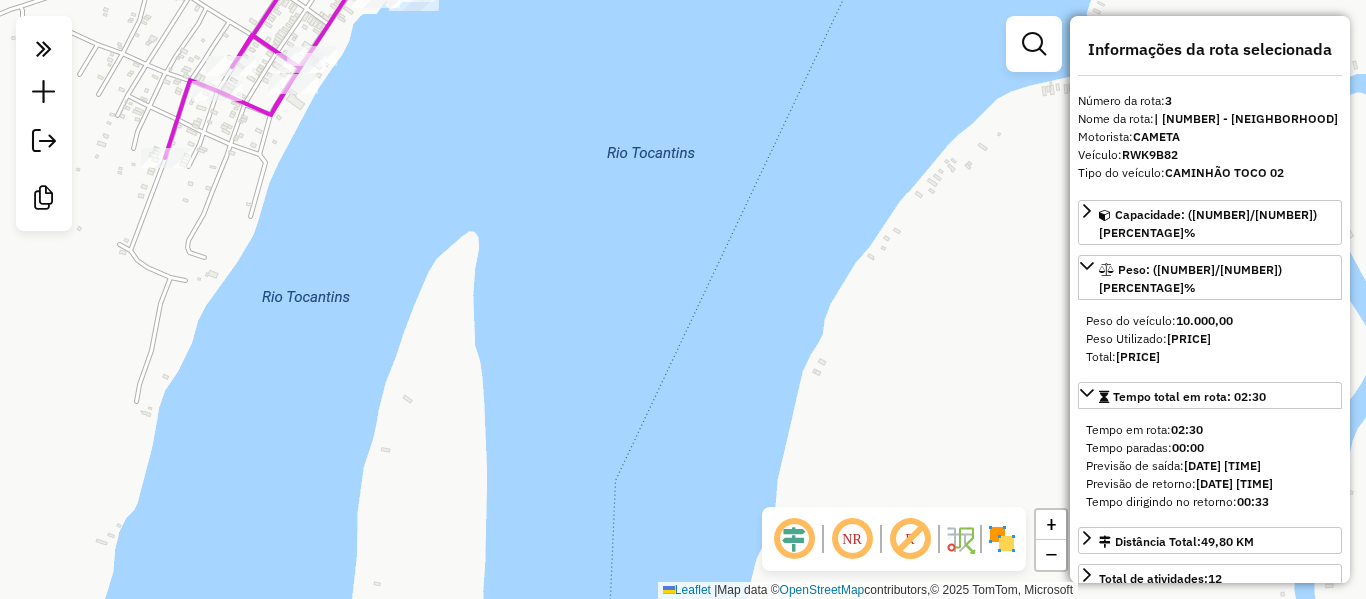 click on "Janela de atendimento Grade de atendimento Capacidade Transportadoras Veículos Cliente Pedidos  Rotas Selecione os dias de semana para filtrar as janelas de atendimento  Seg   Ter   Qua   Qui   Sex   Sáb   Dom  Informe o período da janela de atendimento: De: Até:  Filtrar exatamente a janela do cliente  Considerar janela de atendimento padrão  Selecione os dias de semana para filtrar as grades de atendimento  Seg   Ter   Qua   Qui   Sex   Sáb   Dom   Considerar clientes sem dia de atendimento cadastrado  Clientes fora do dia de atendimento selecionado Filtrar as atividades entre os valores definidos abaixo:  Peso mínimo:   Peso máximo:   Cubagem mínima:   Cubagem máxima:   De:   Até:  Filtrar as atividades entre o tempo de atendimento definido abaixo:  De:   Até:   Considerar capacidade total dos clientes não roteirizados Transportadora: Selecione um ou mais itens Tipo de veículo: Selecione um ou mais itens Veículo: Selecione um ou mais itens Motorista: Selecione um ou mais itens Nome: Rótulo:" 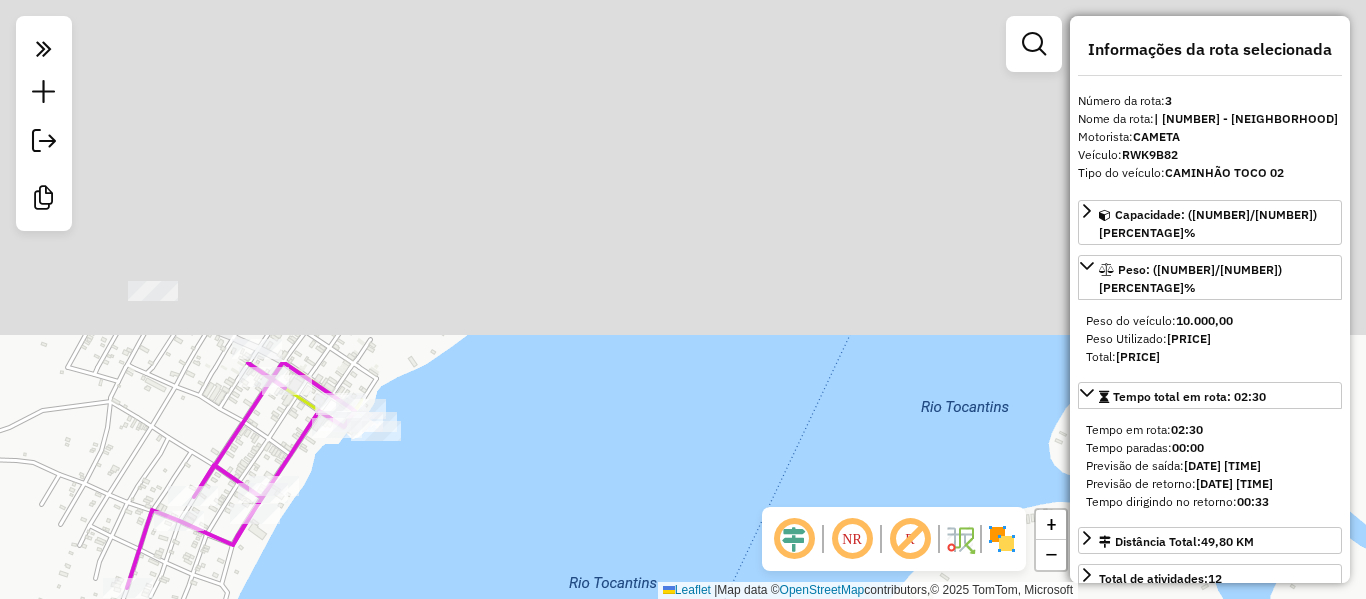 drag, startPoint x: 431, startPoint y: 378, endPoint x: 389, endPoint y: 642, distance: 267.32004 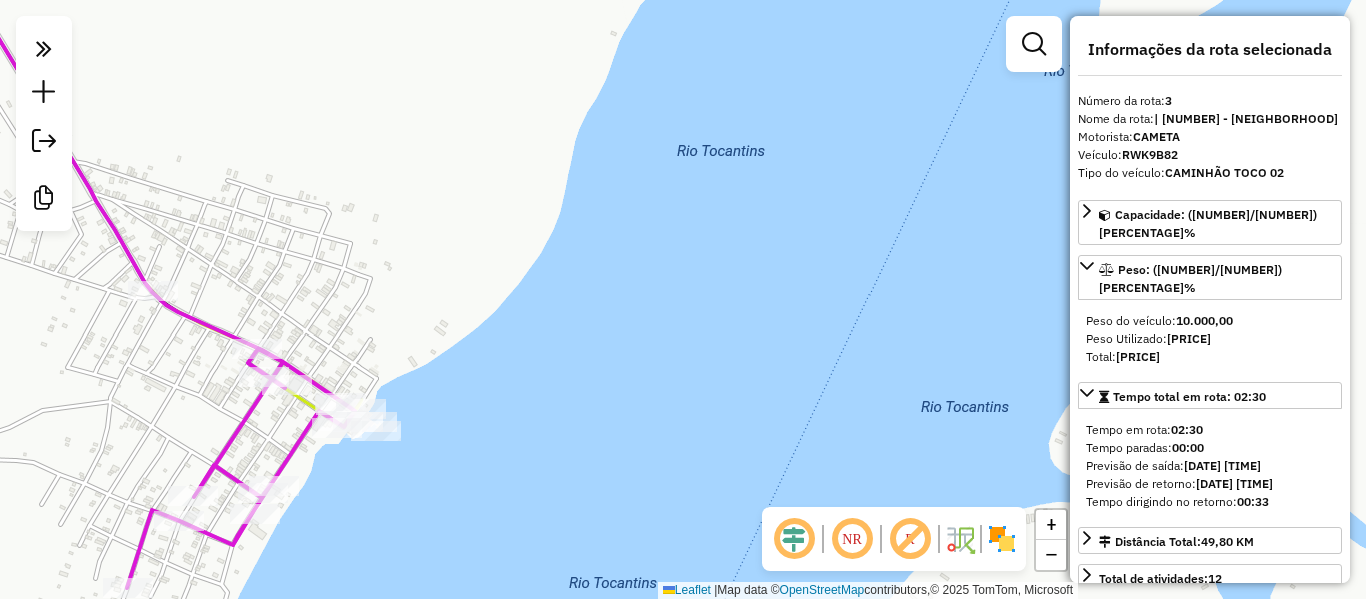 drag, startPoint x: 451, startPoint y: 341, endPoint x: 547, endPoint y: 310, distance: 100.88112 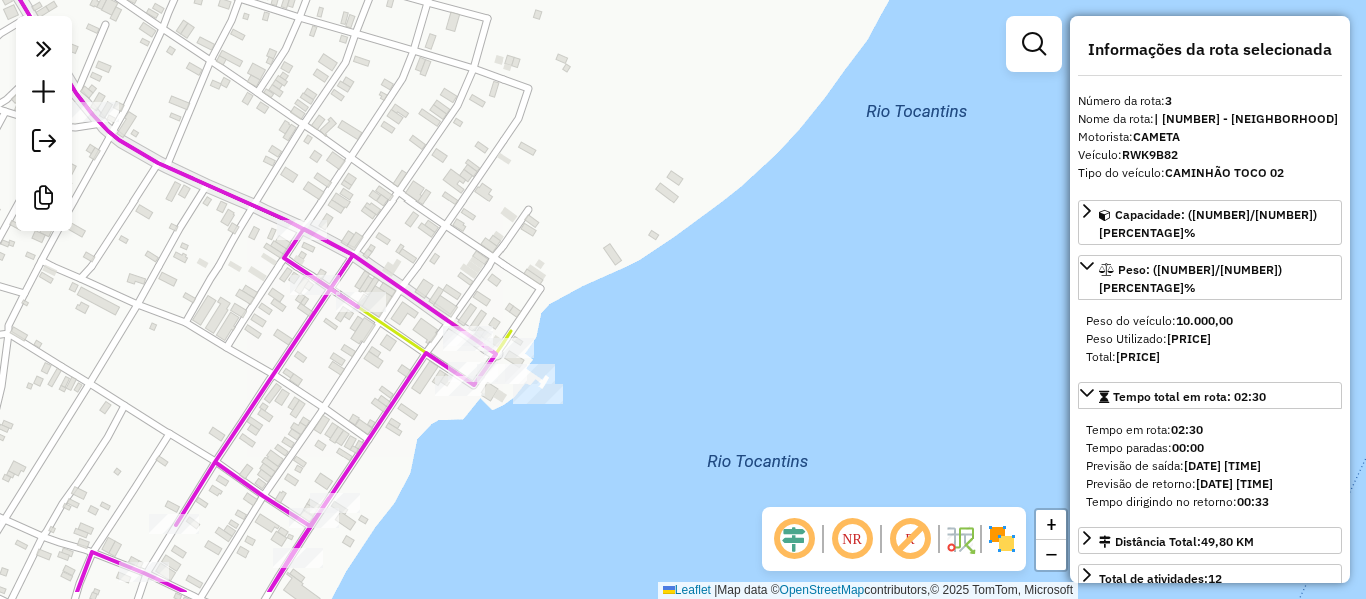 drag, startPoint x: 422, startPoint y: 320, endPoint x: 517, endPoint y: 235, distance: 127.47549 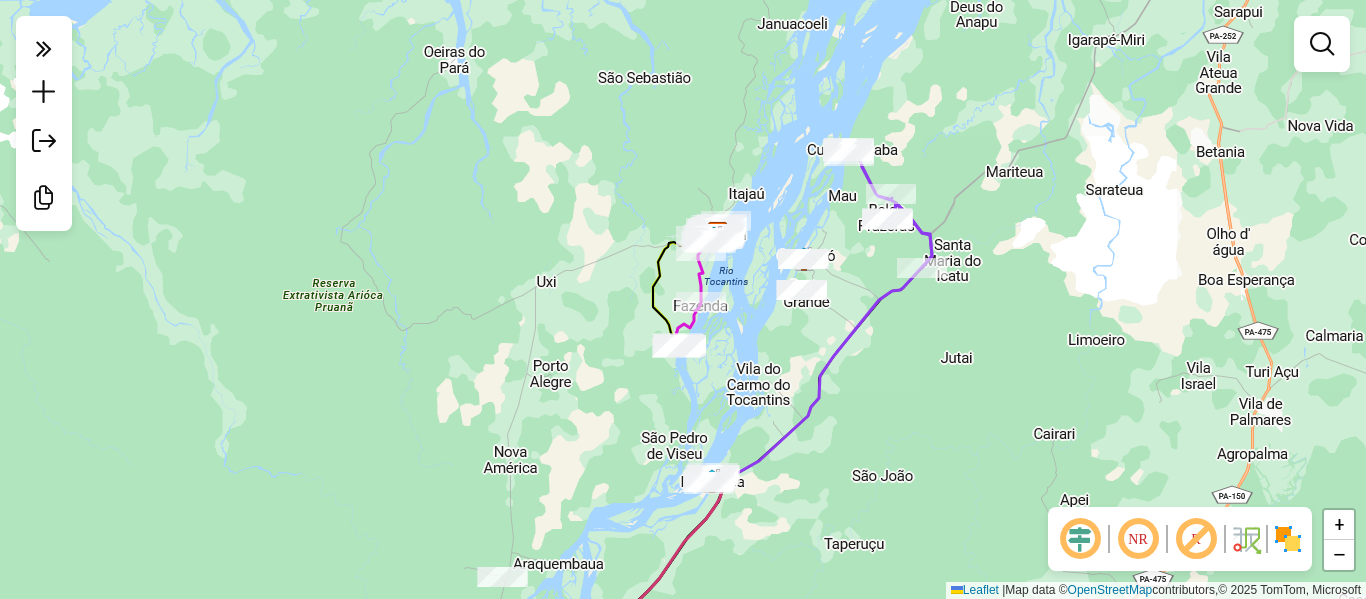 drag, startPoint x: 557, startPoint y: 391, endPoint x: 610, endPoint y: 493, distance: 114.947815 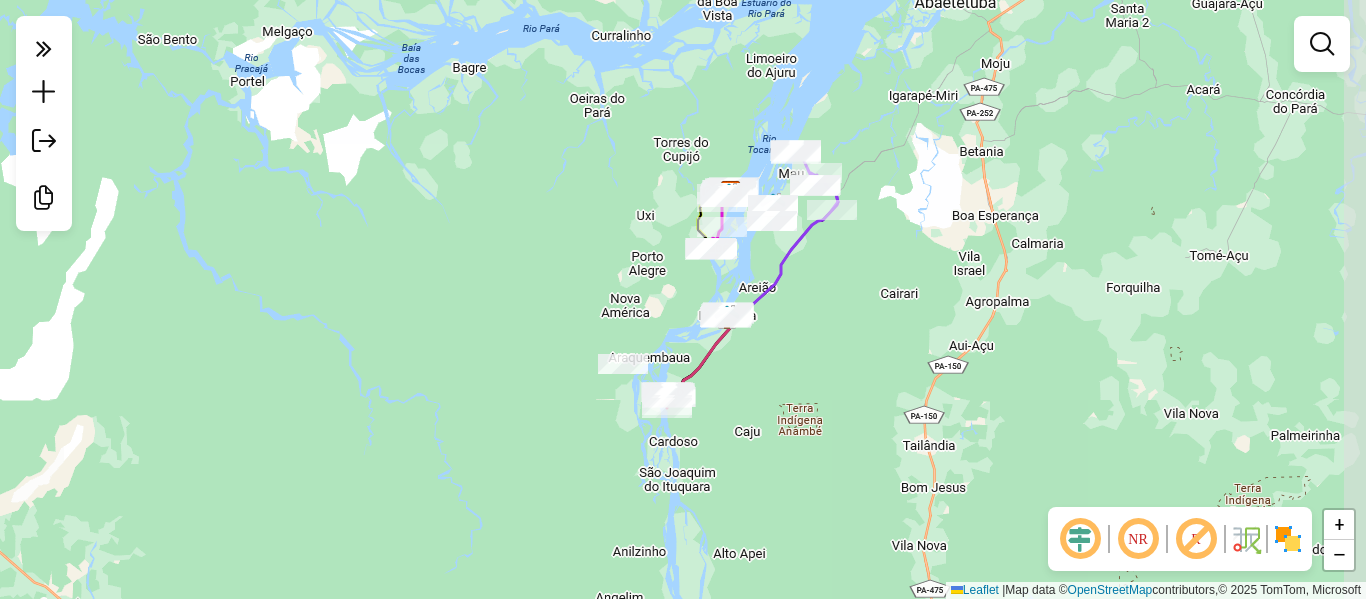 drag, startPoint x: 624, startPoint y: 377, endPoint x: 591, endPoint y: 274, distance: 108.157295 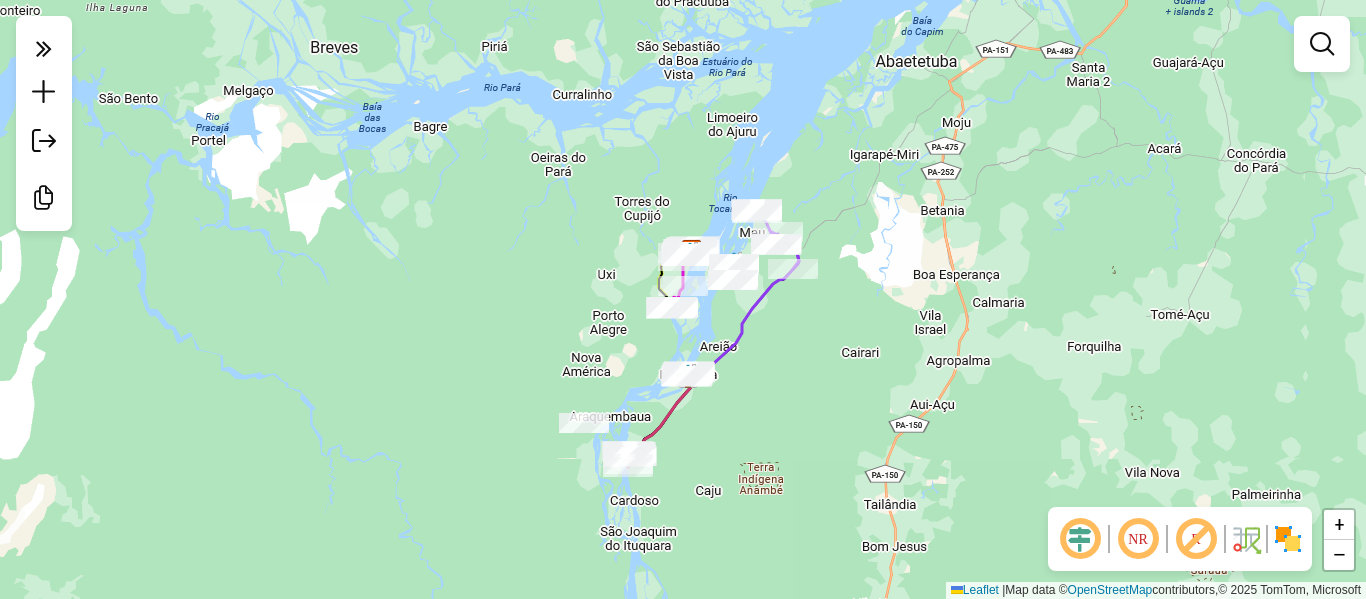 drag, startPoint x: 591, startPoint y: 274, endPoint x: 551, endPoint y: 334, distance: 72.11102 